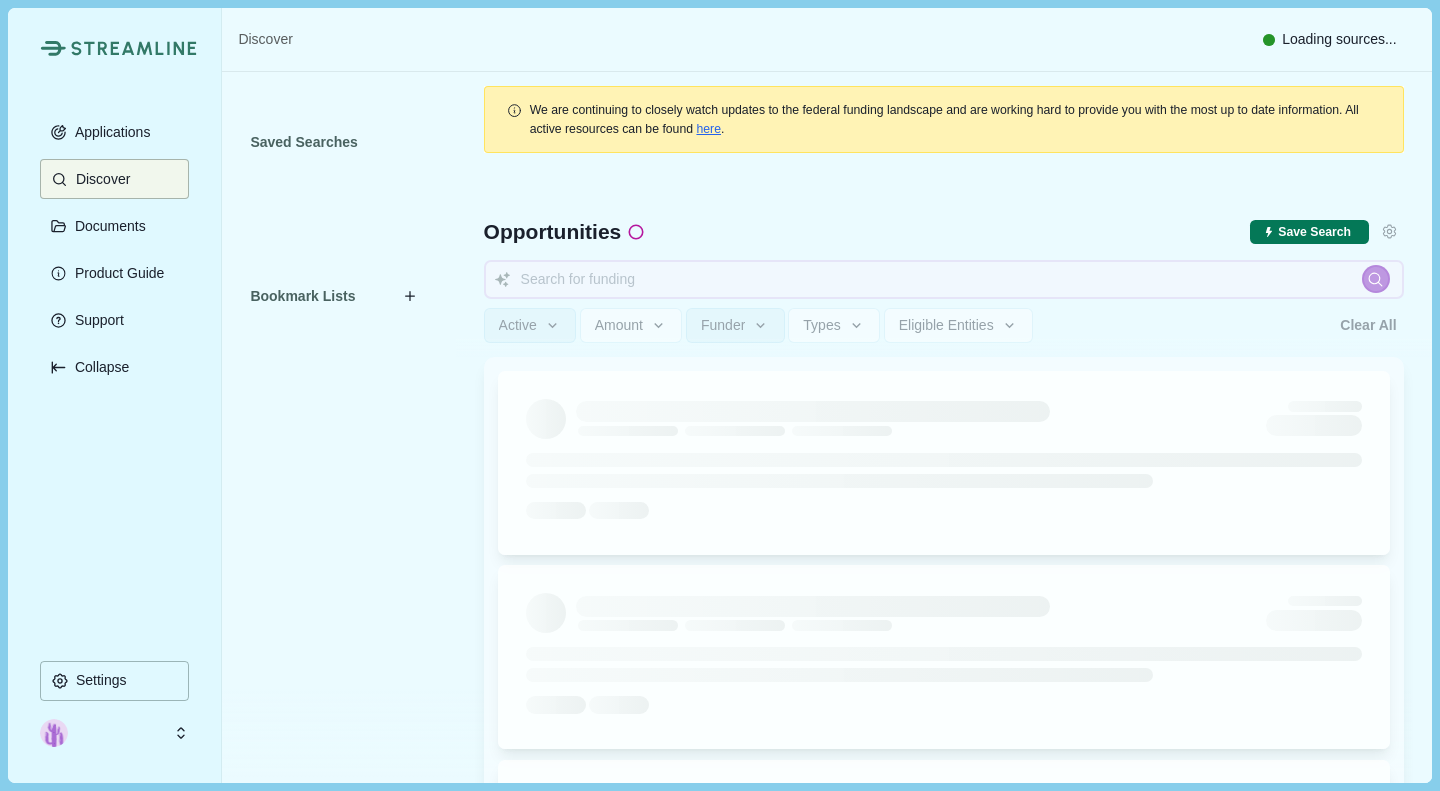 type 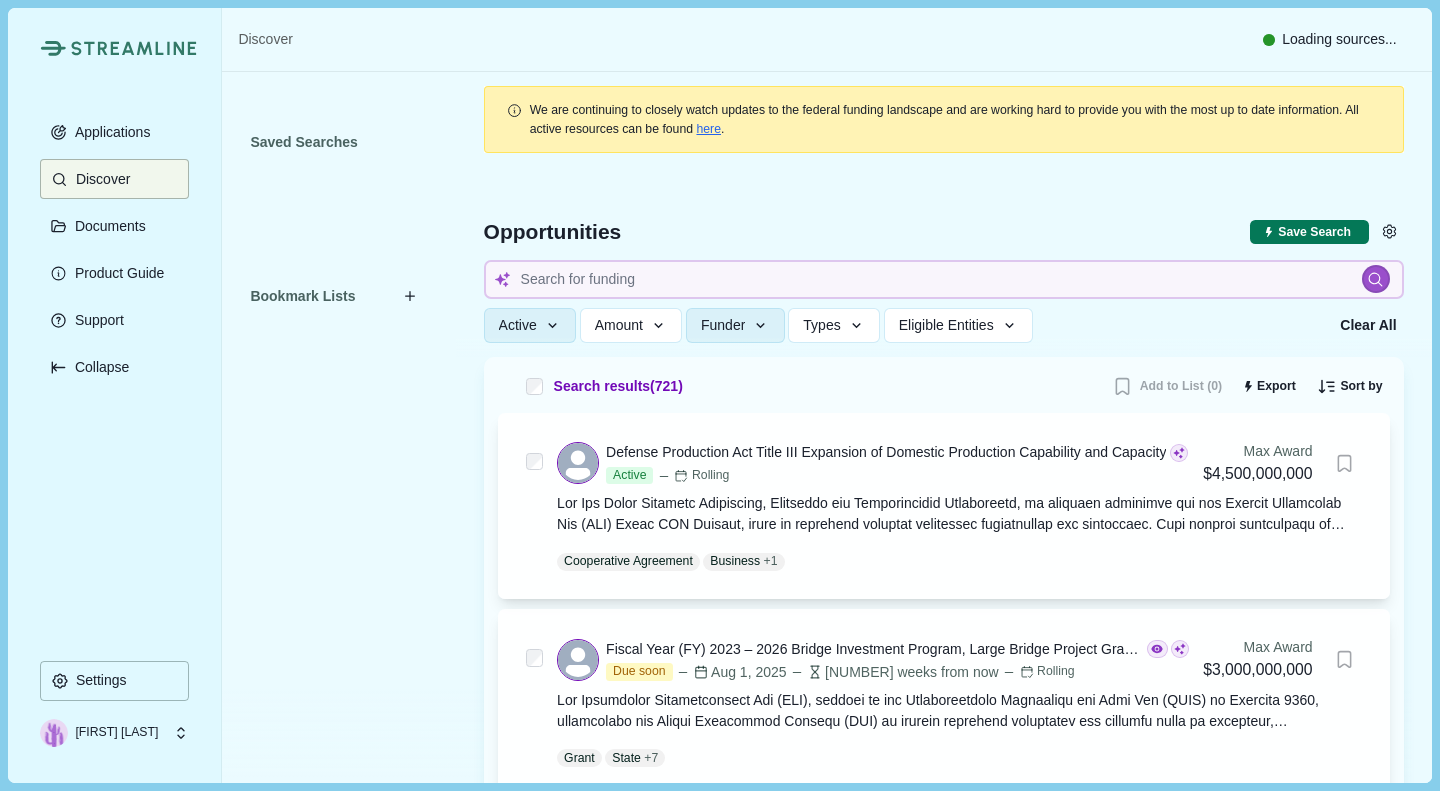 scroll, scrollTop: 0, scrollLeft: 0, axis: both 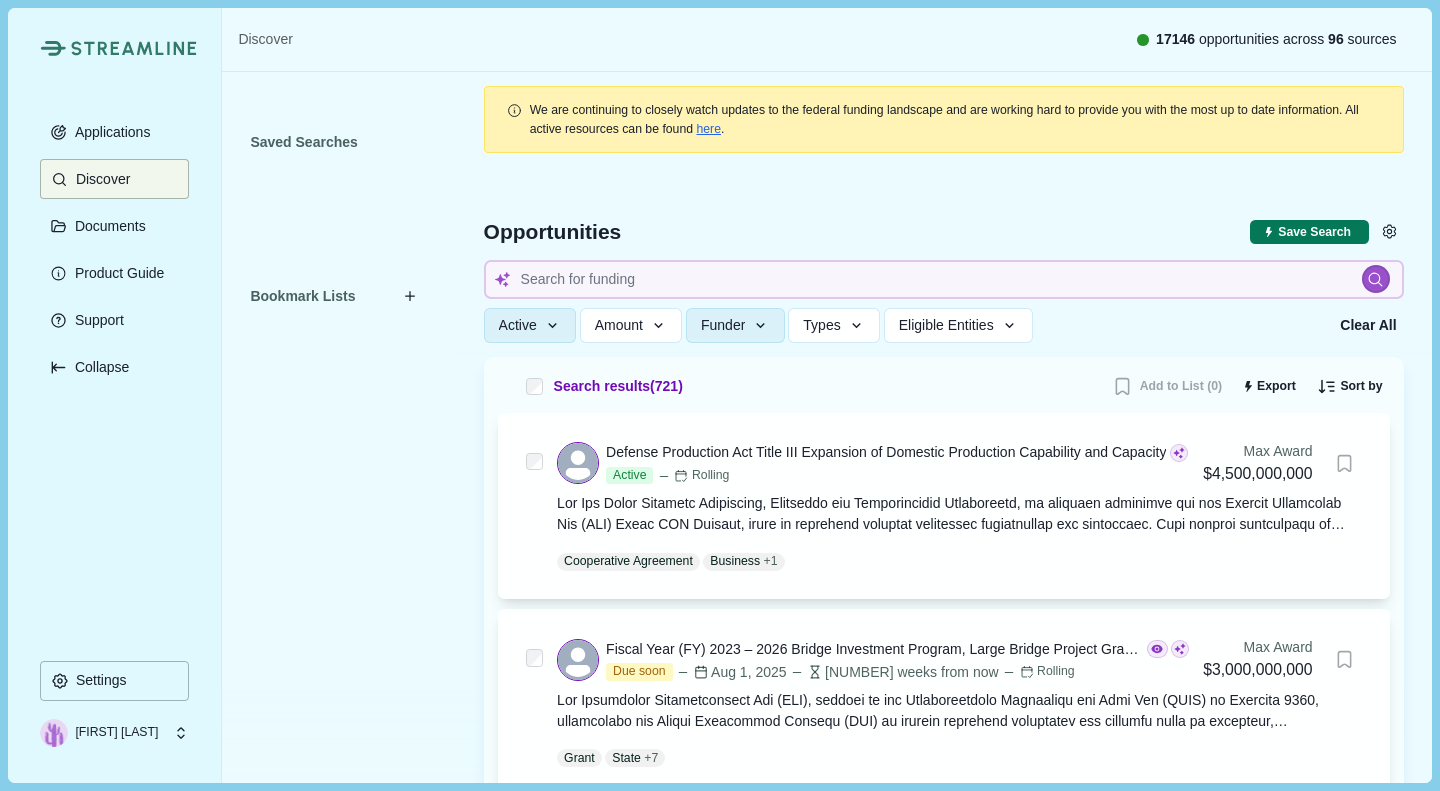 type 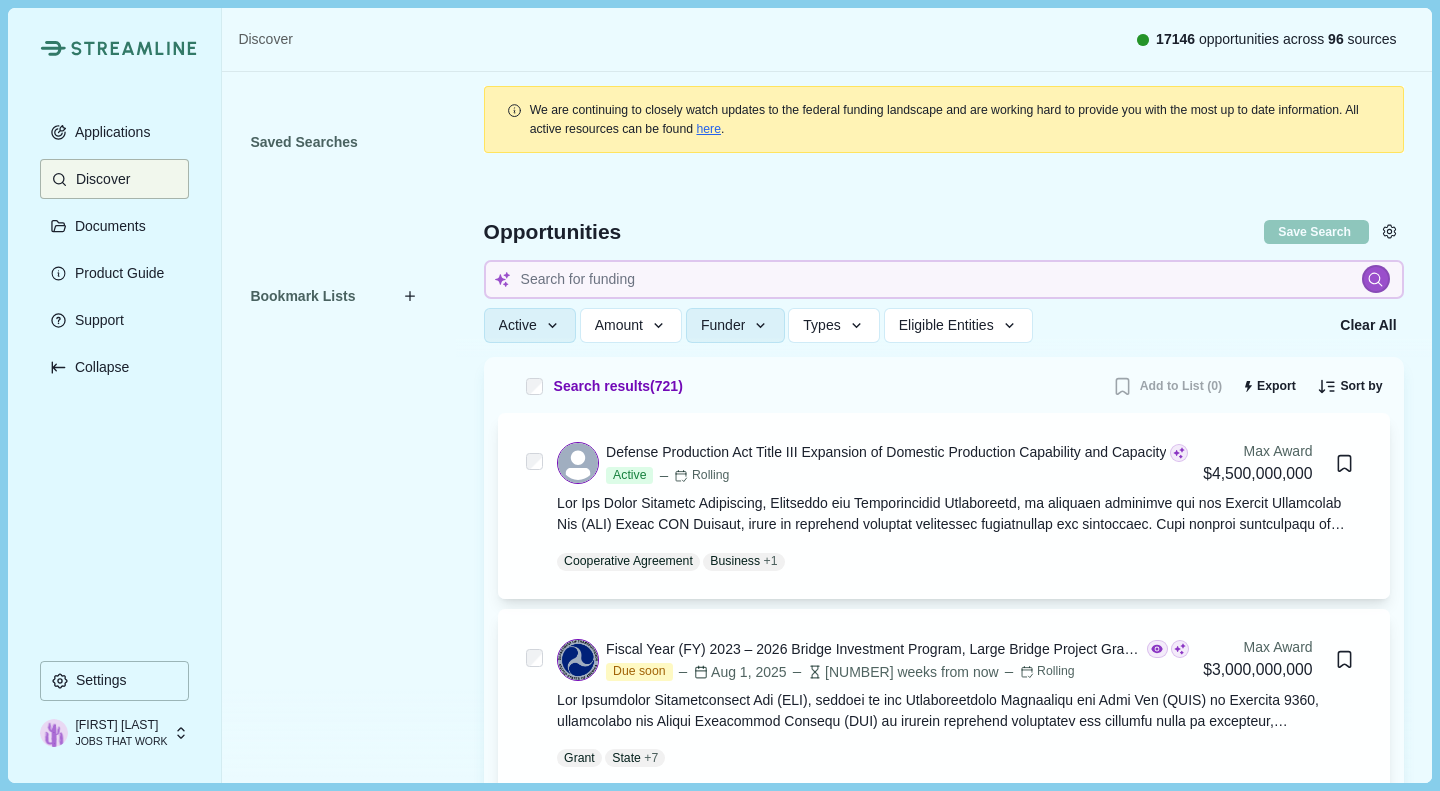 type 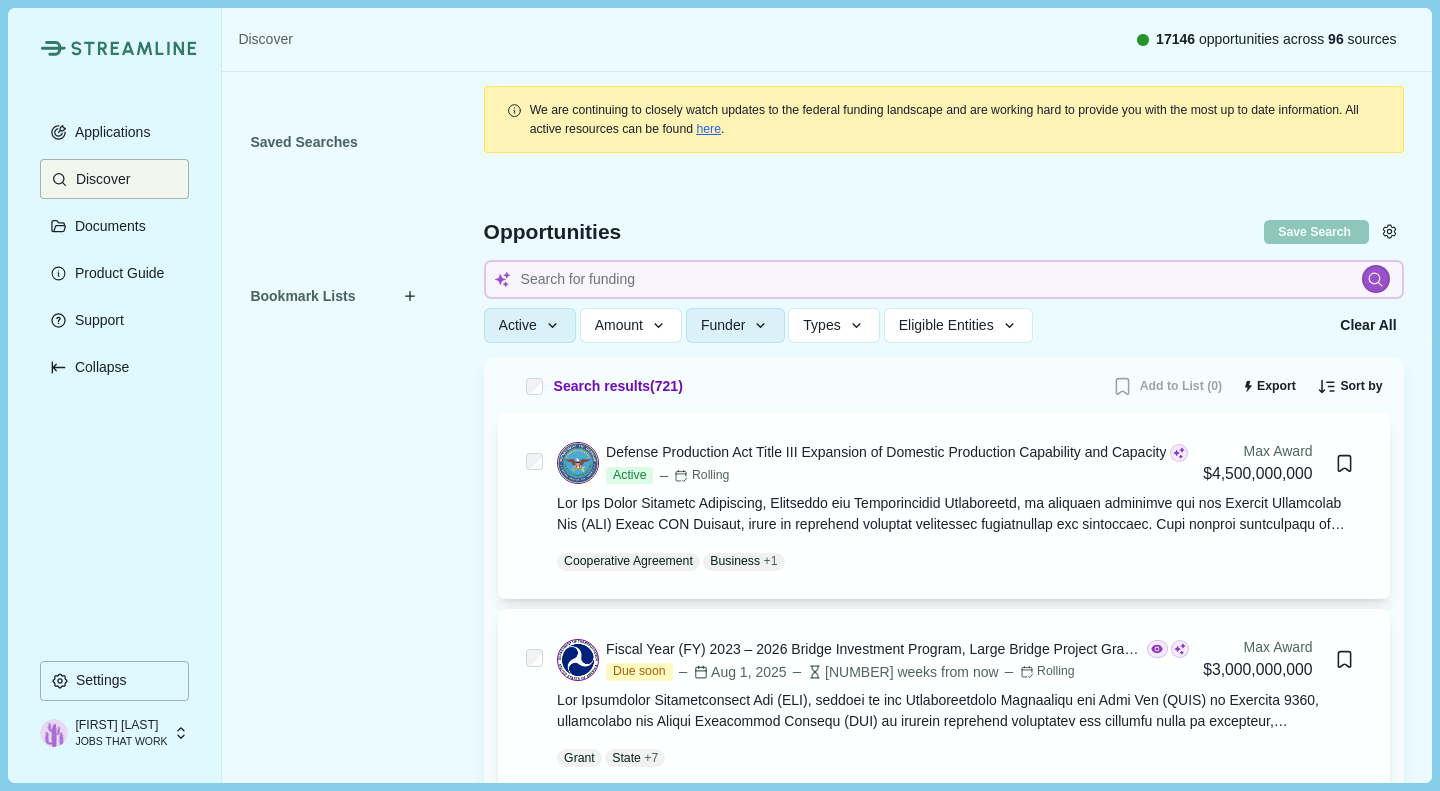 type 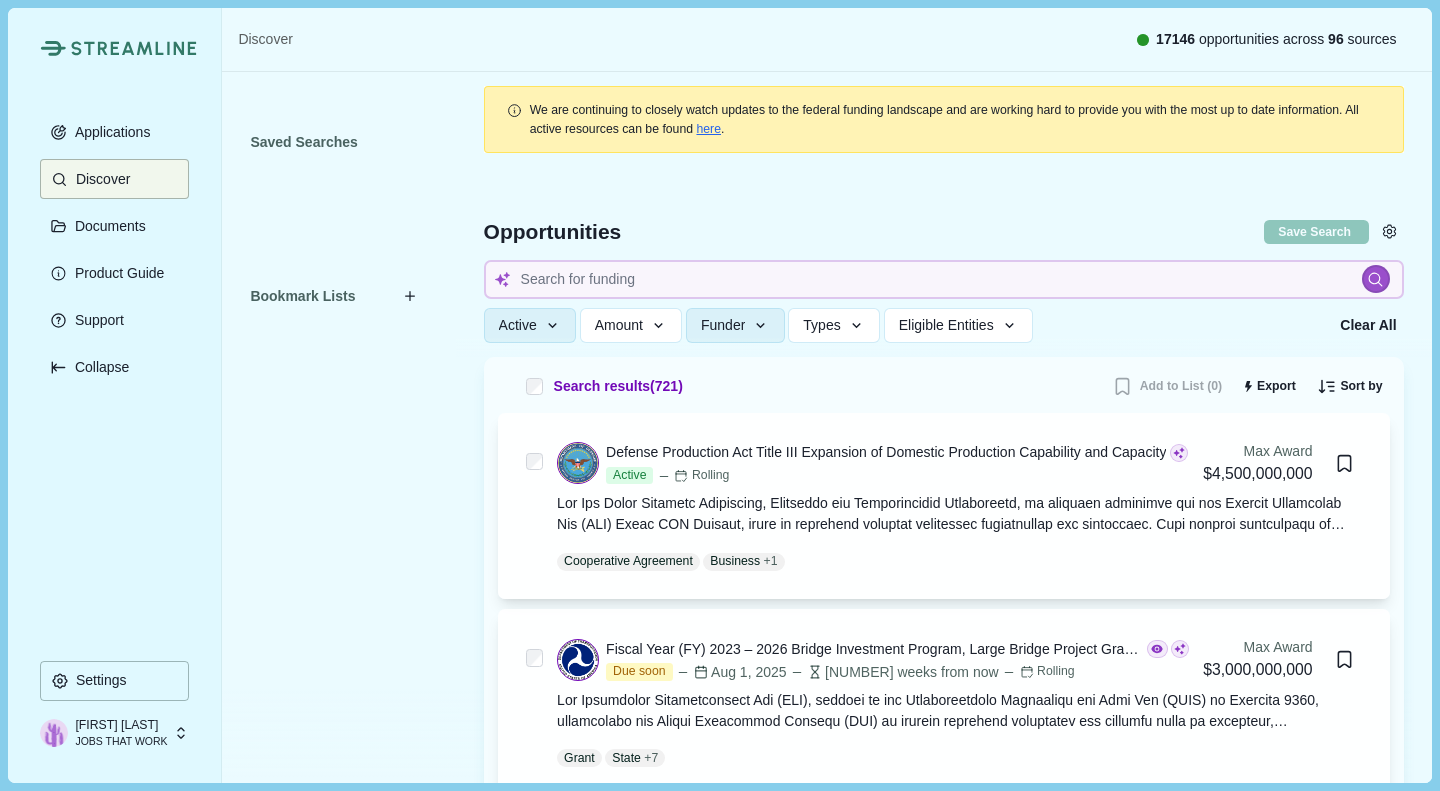 type 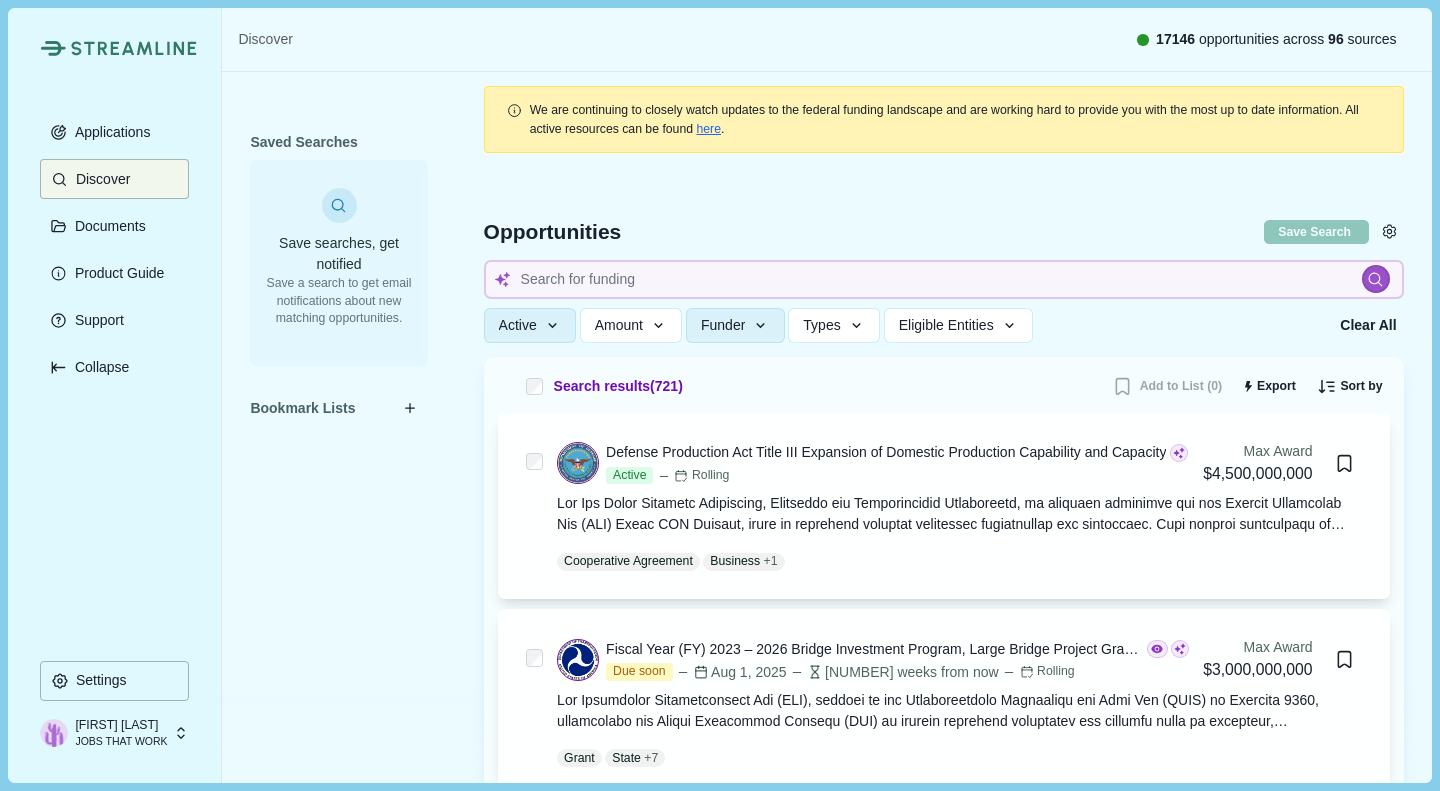 type 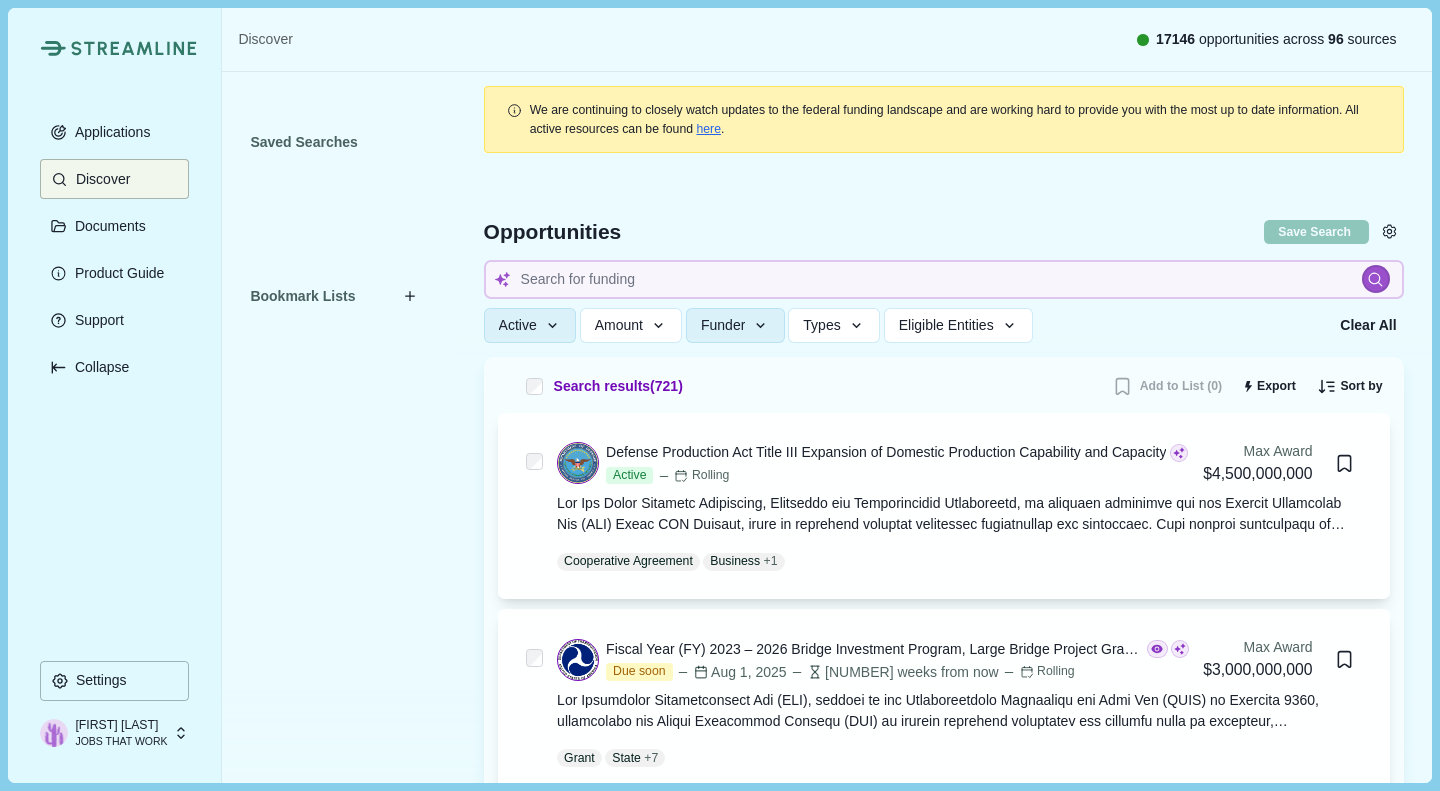 type 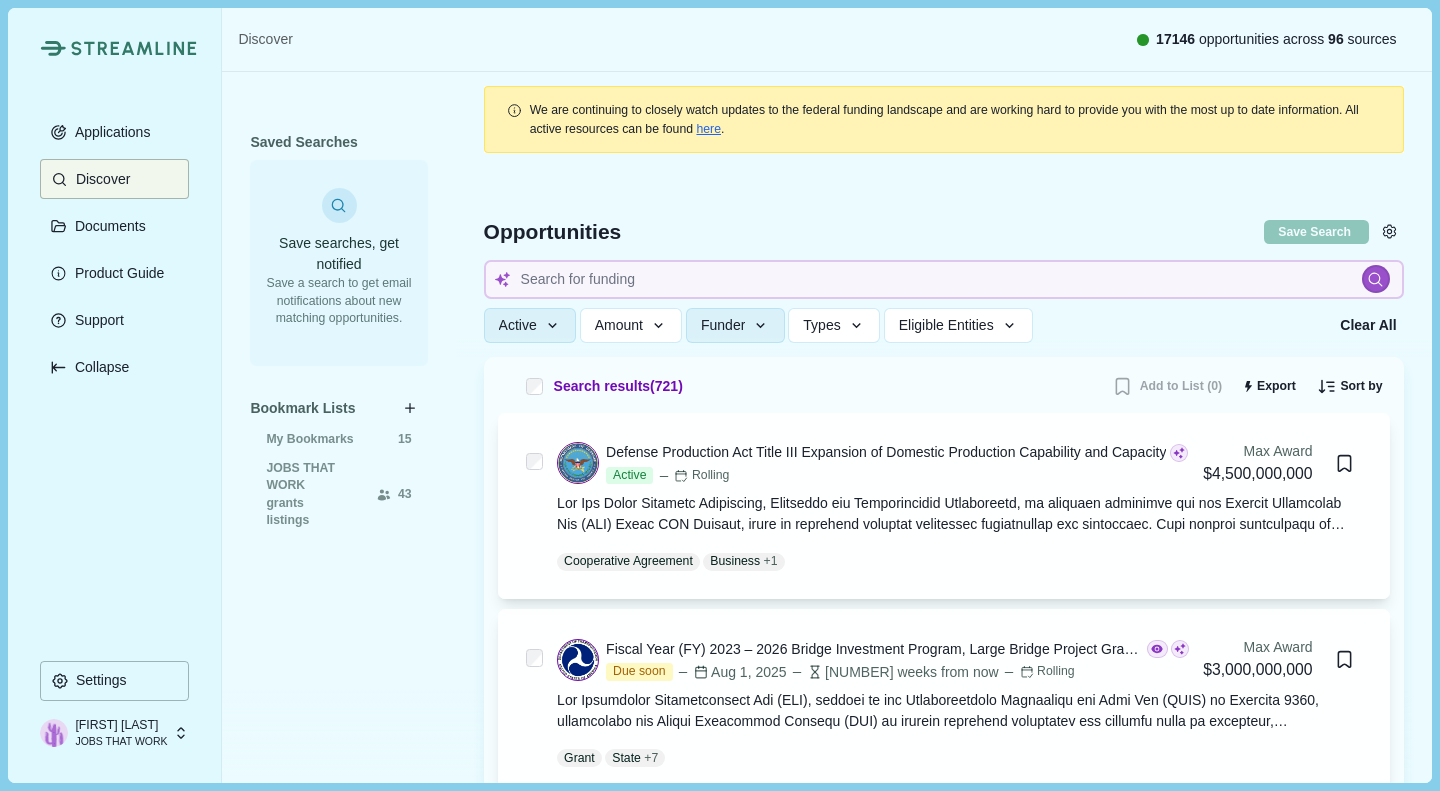type 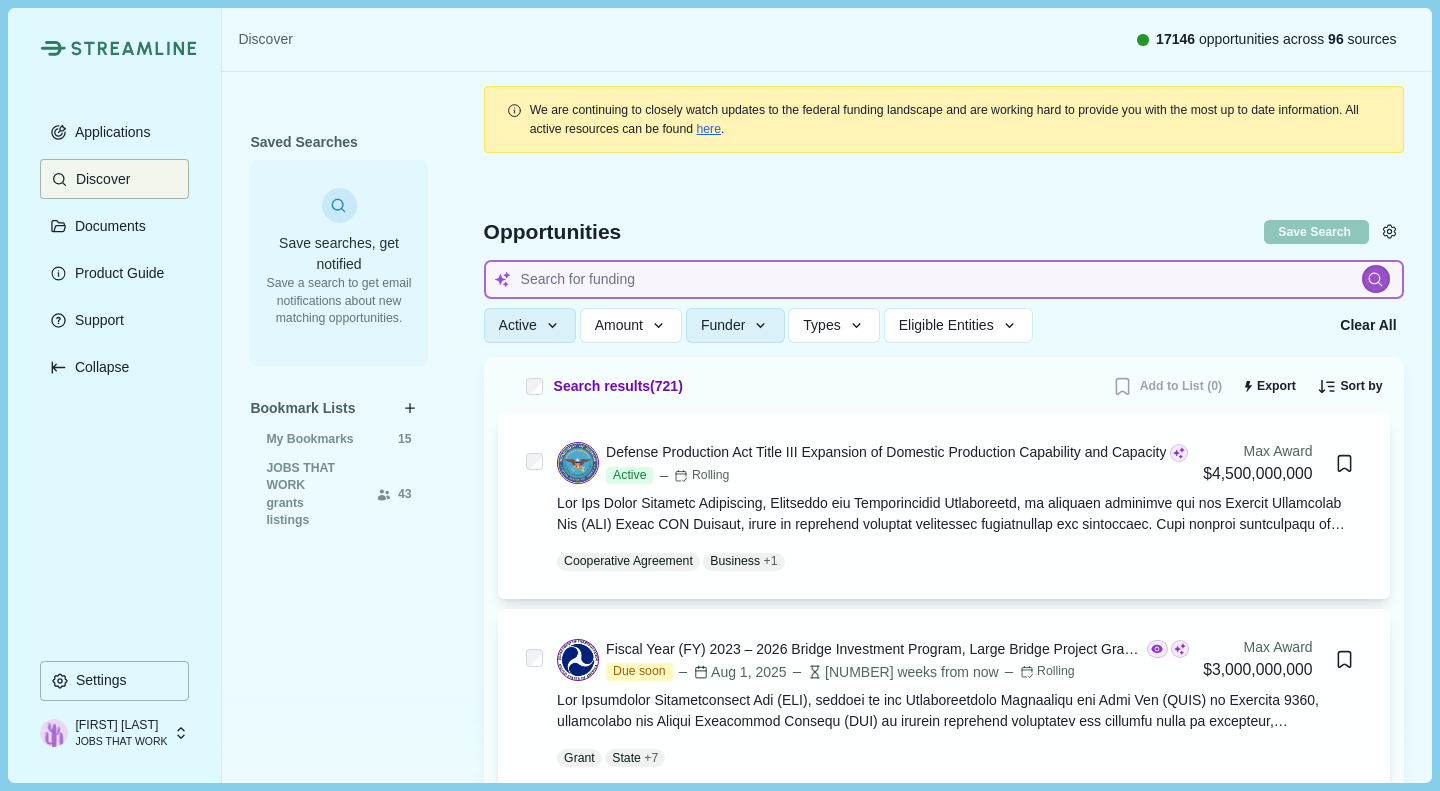 click at bounding box center (944, 279) 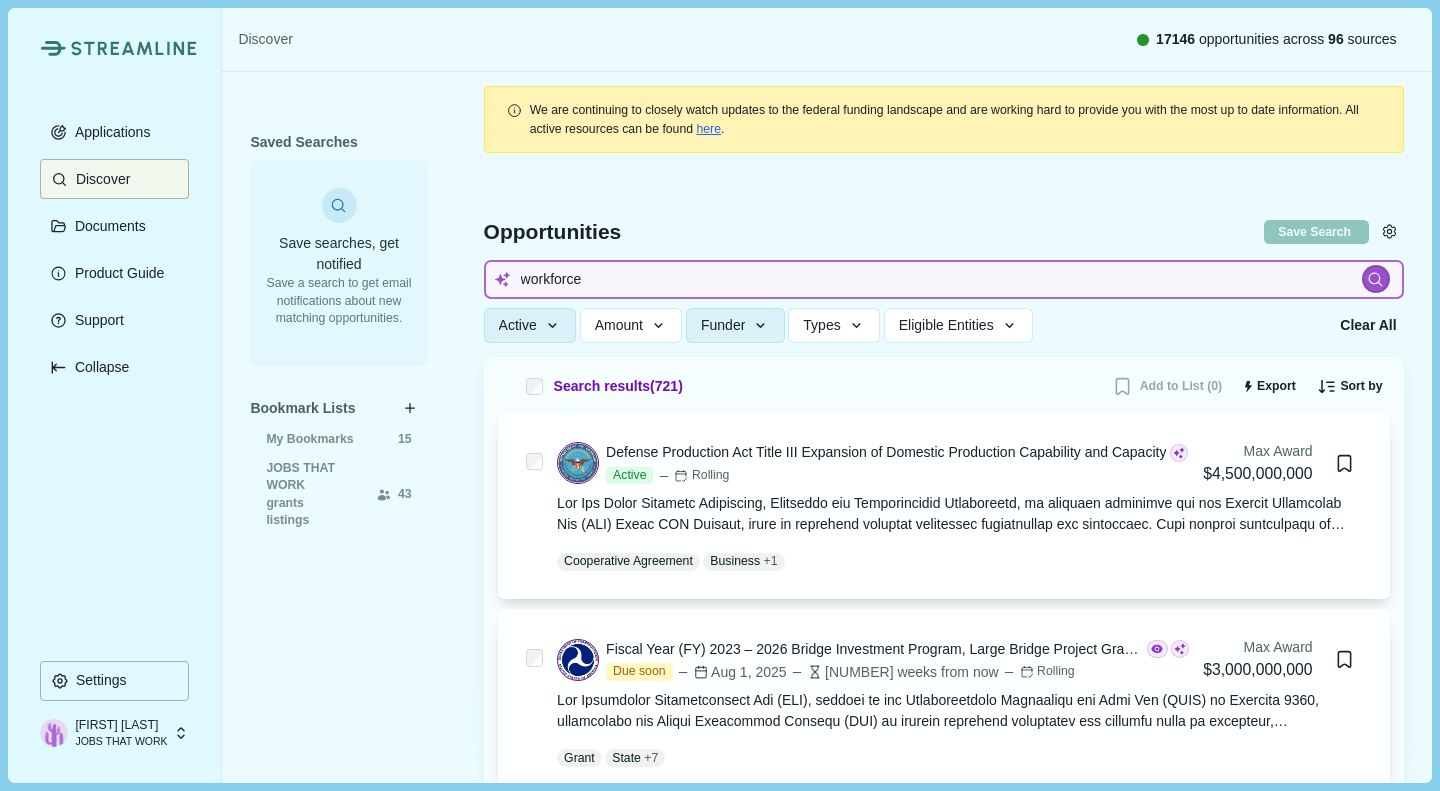 type on "workforce" 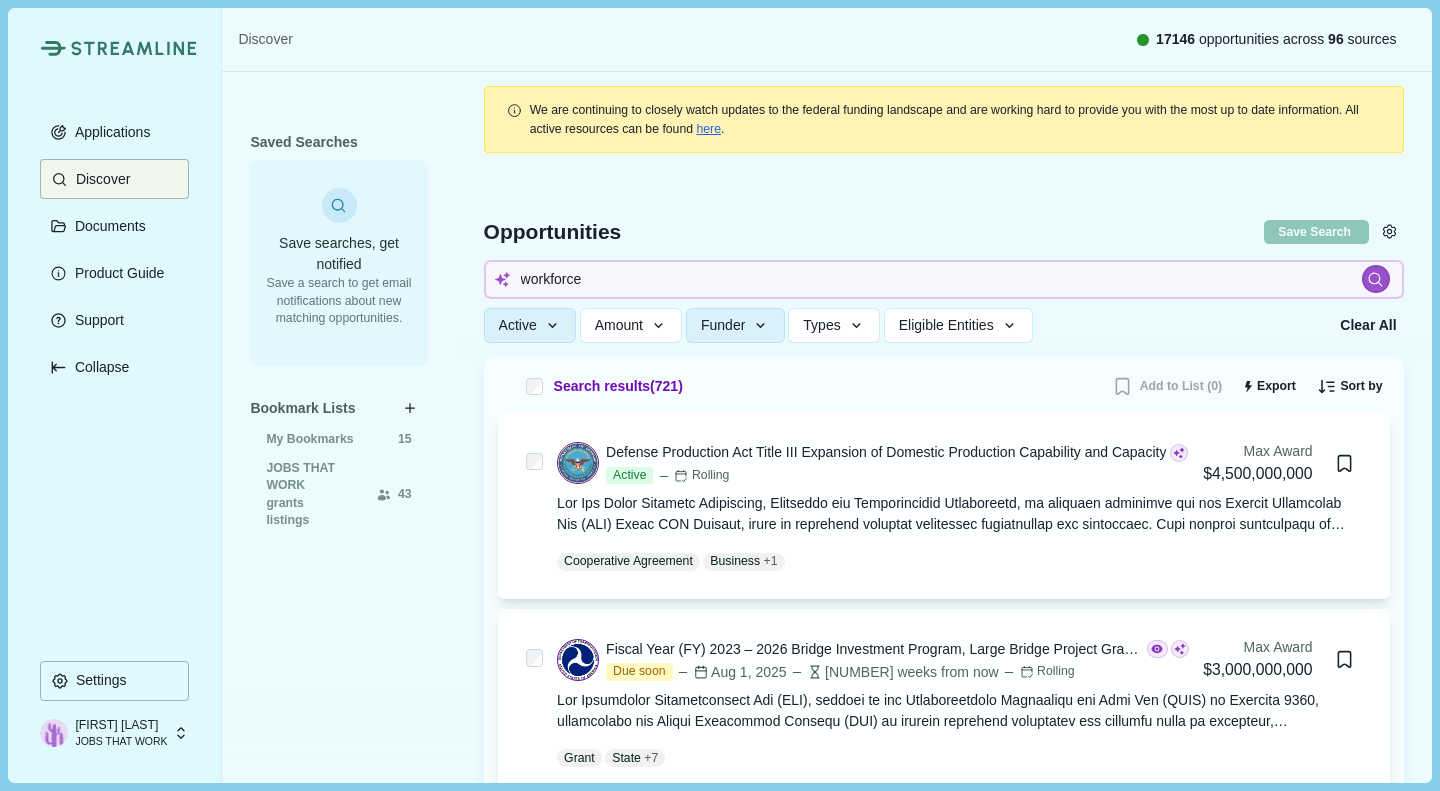type 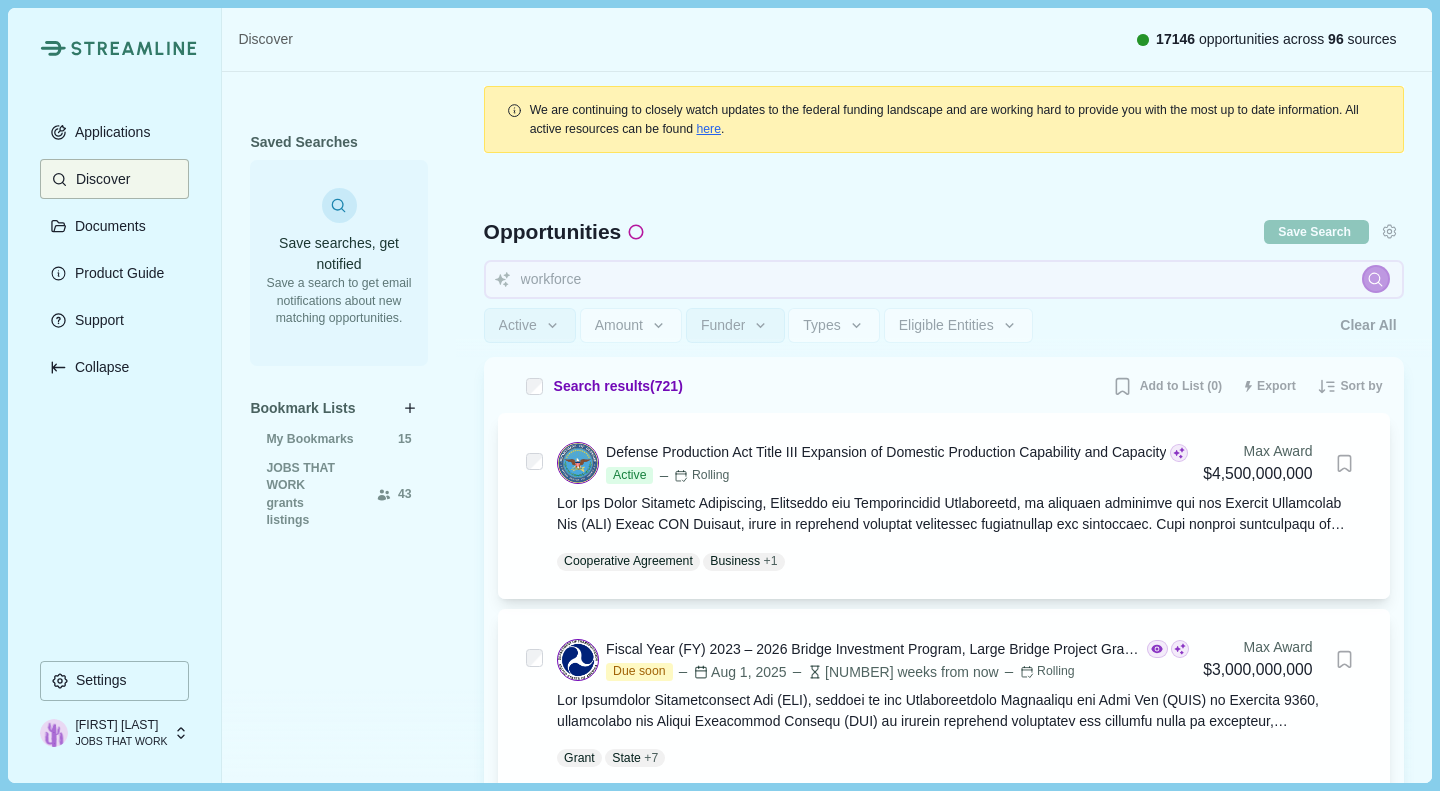 type 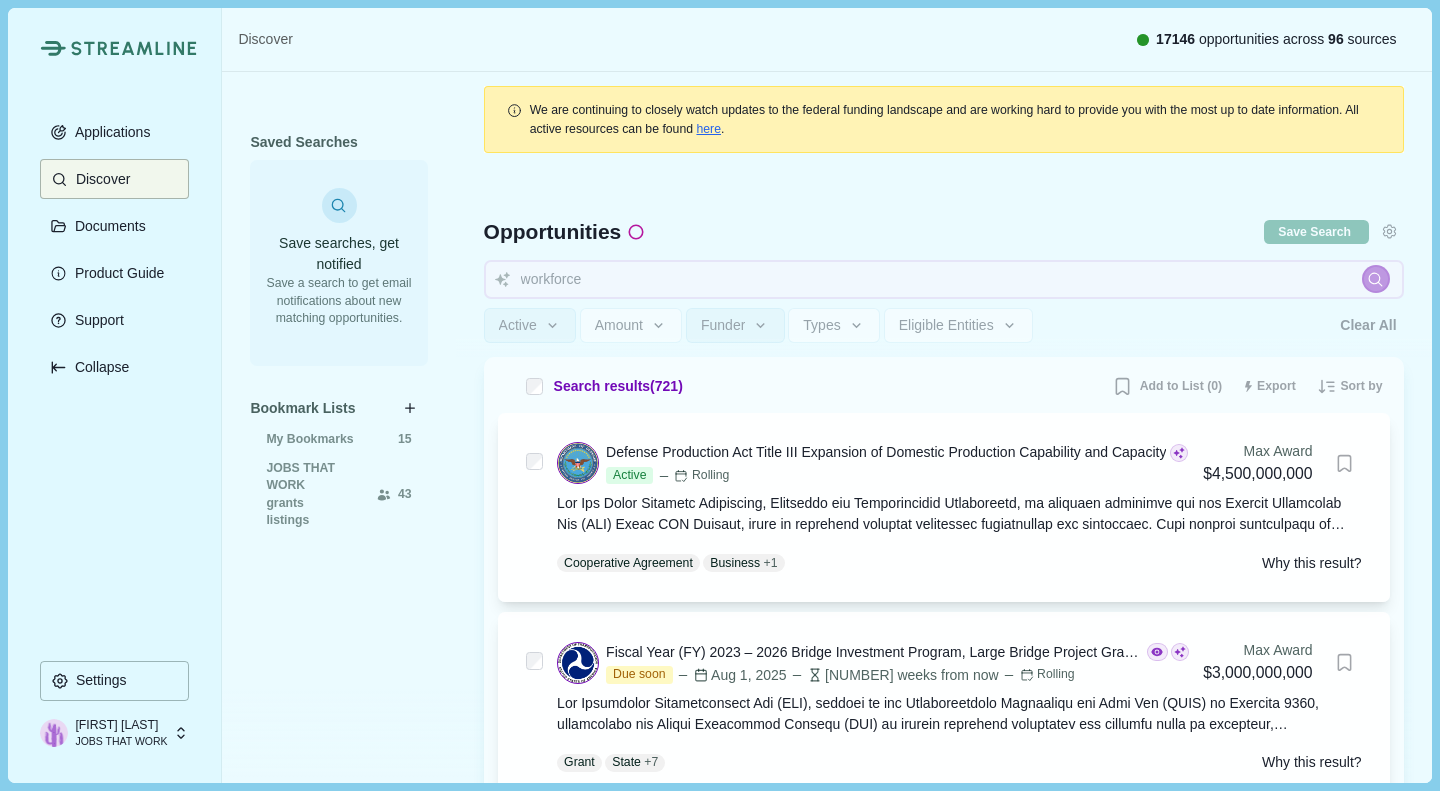 type 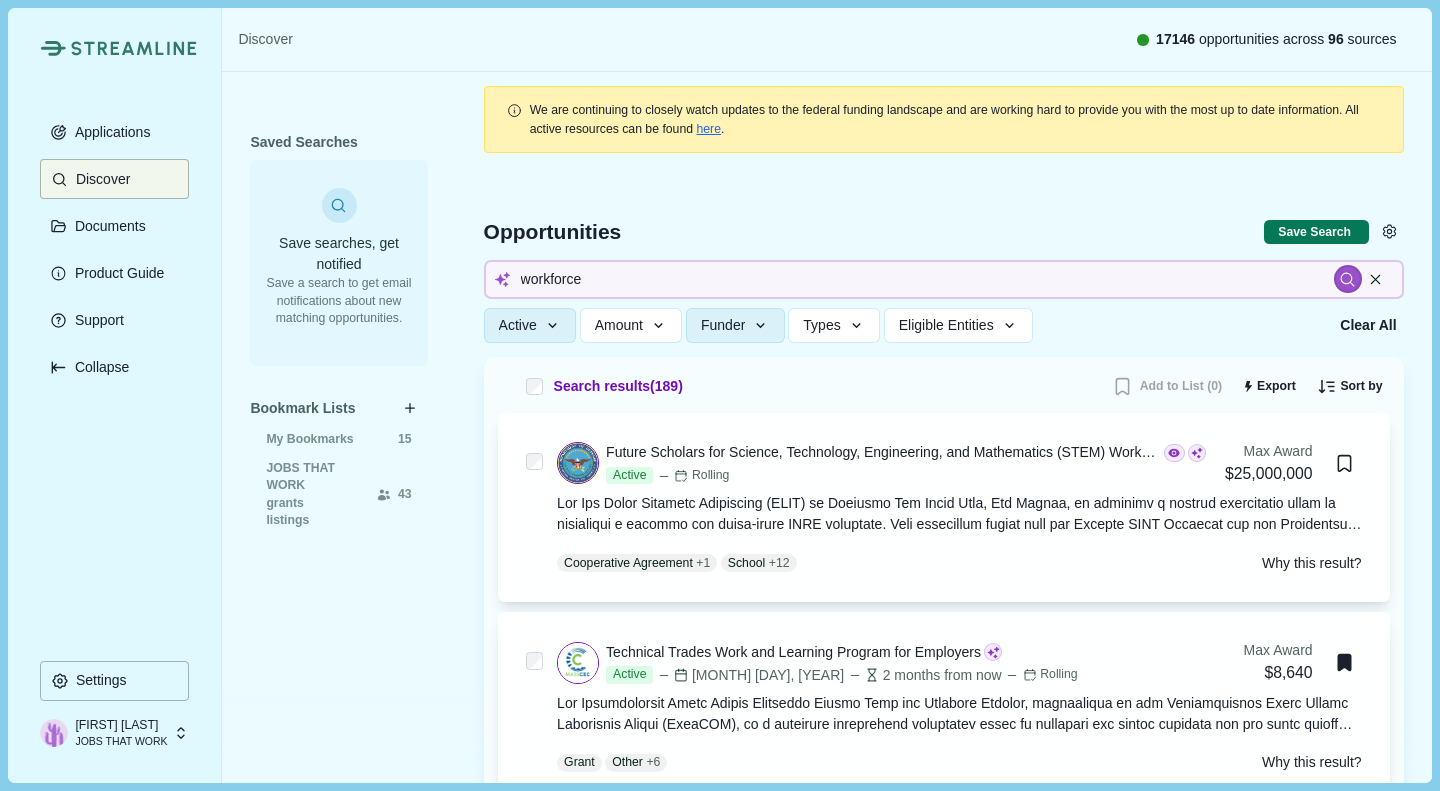 click 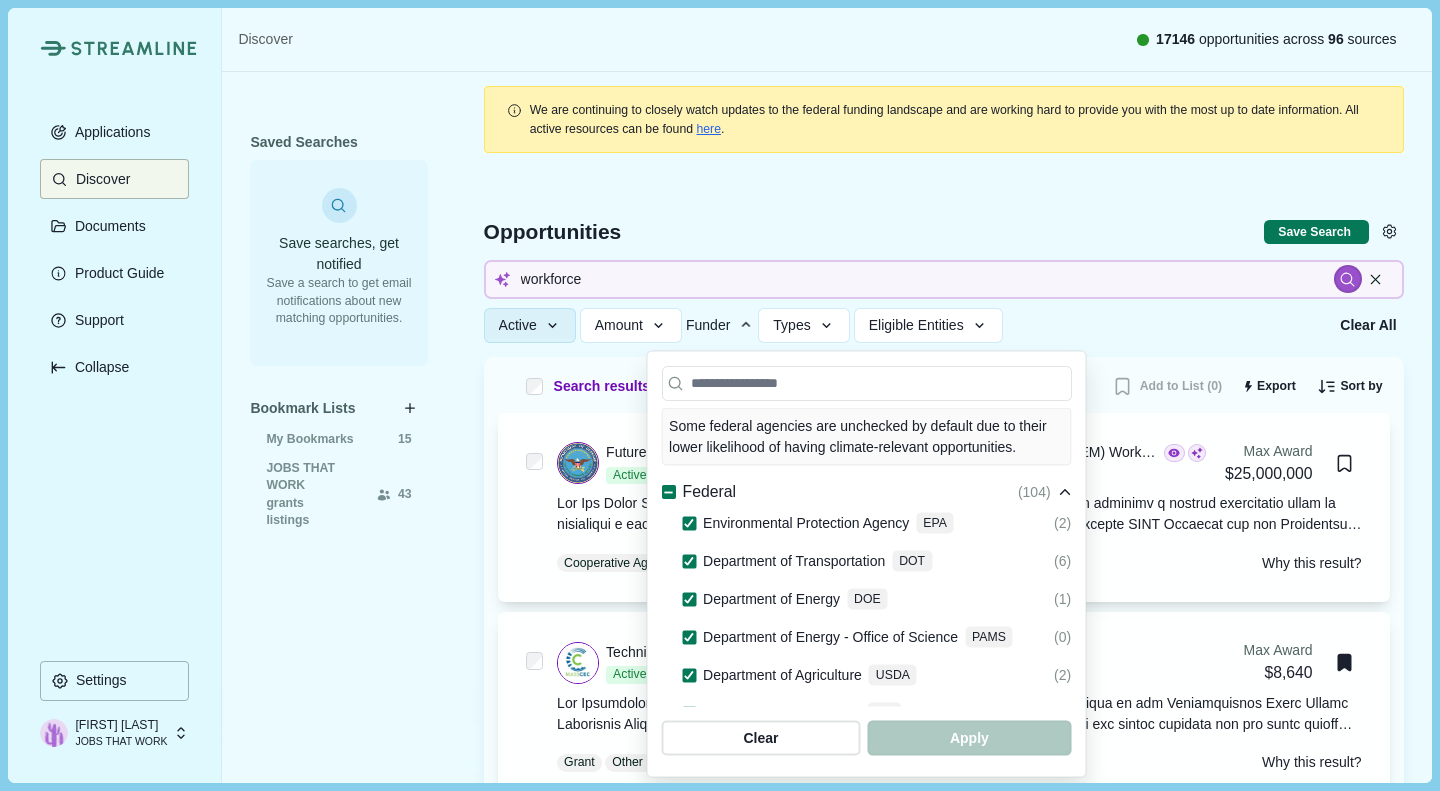 click on "Federal" at bounding box center [698, 492] 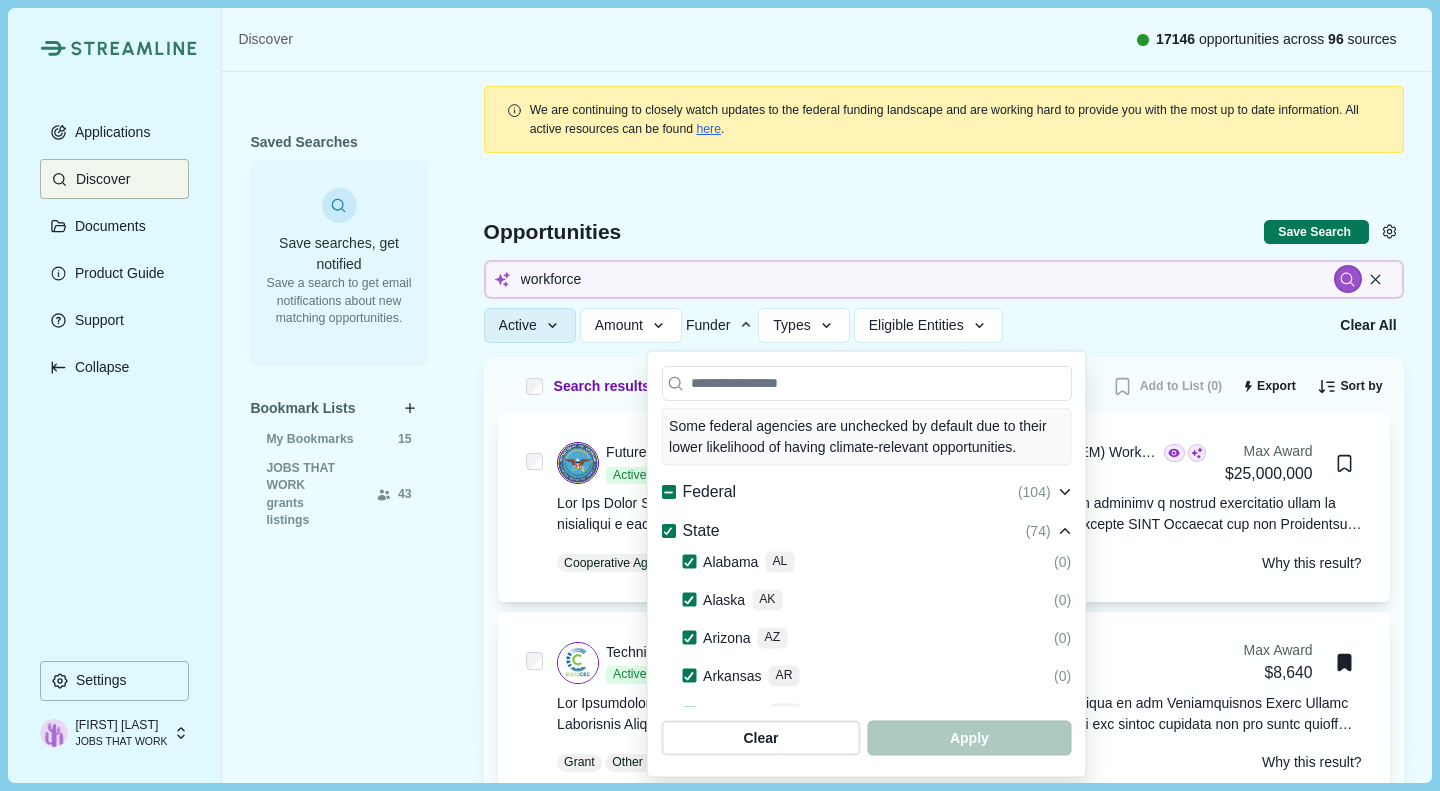 click 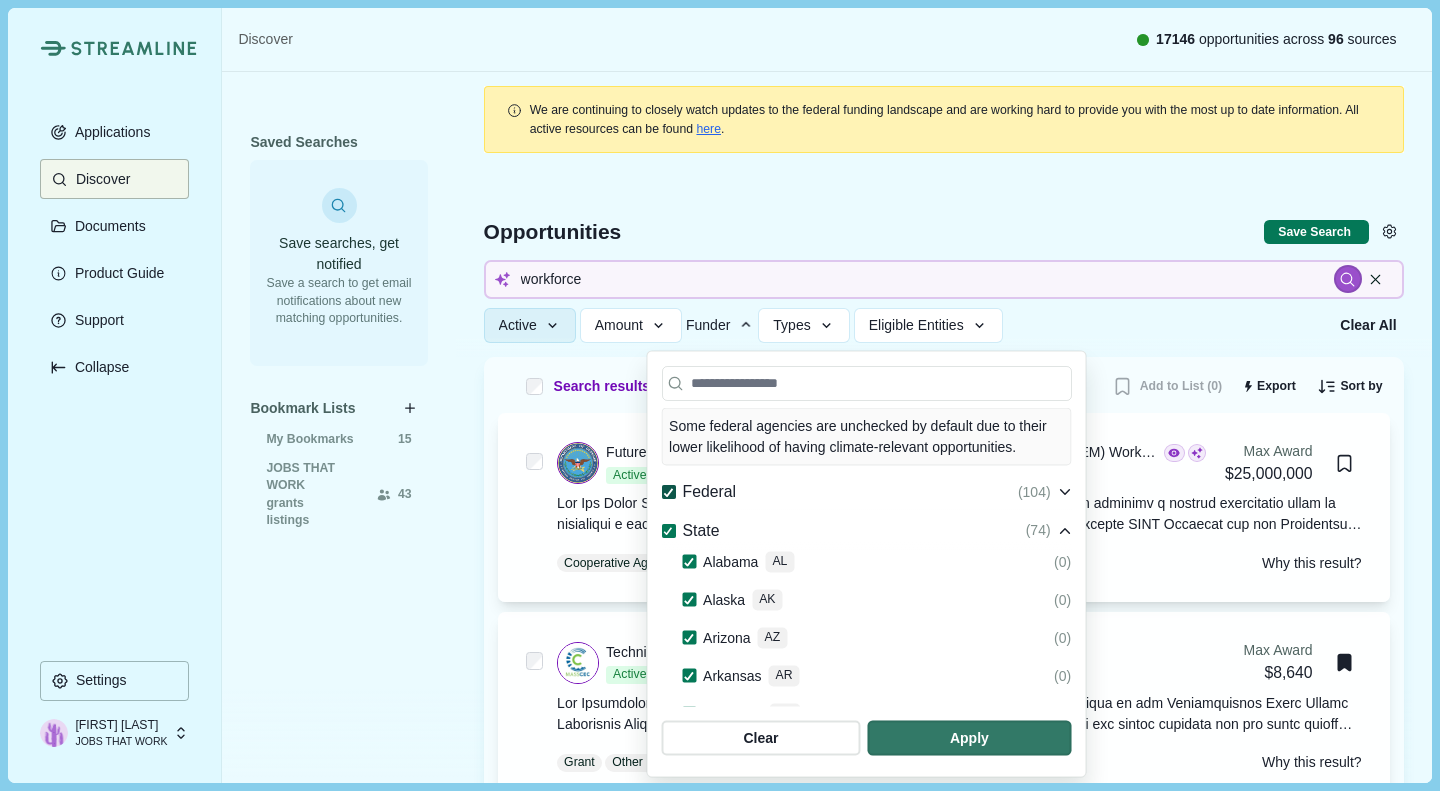 click 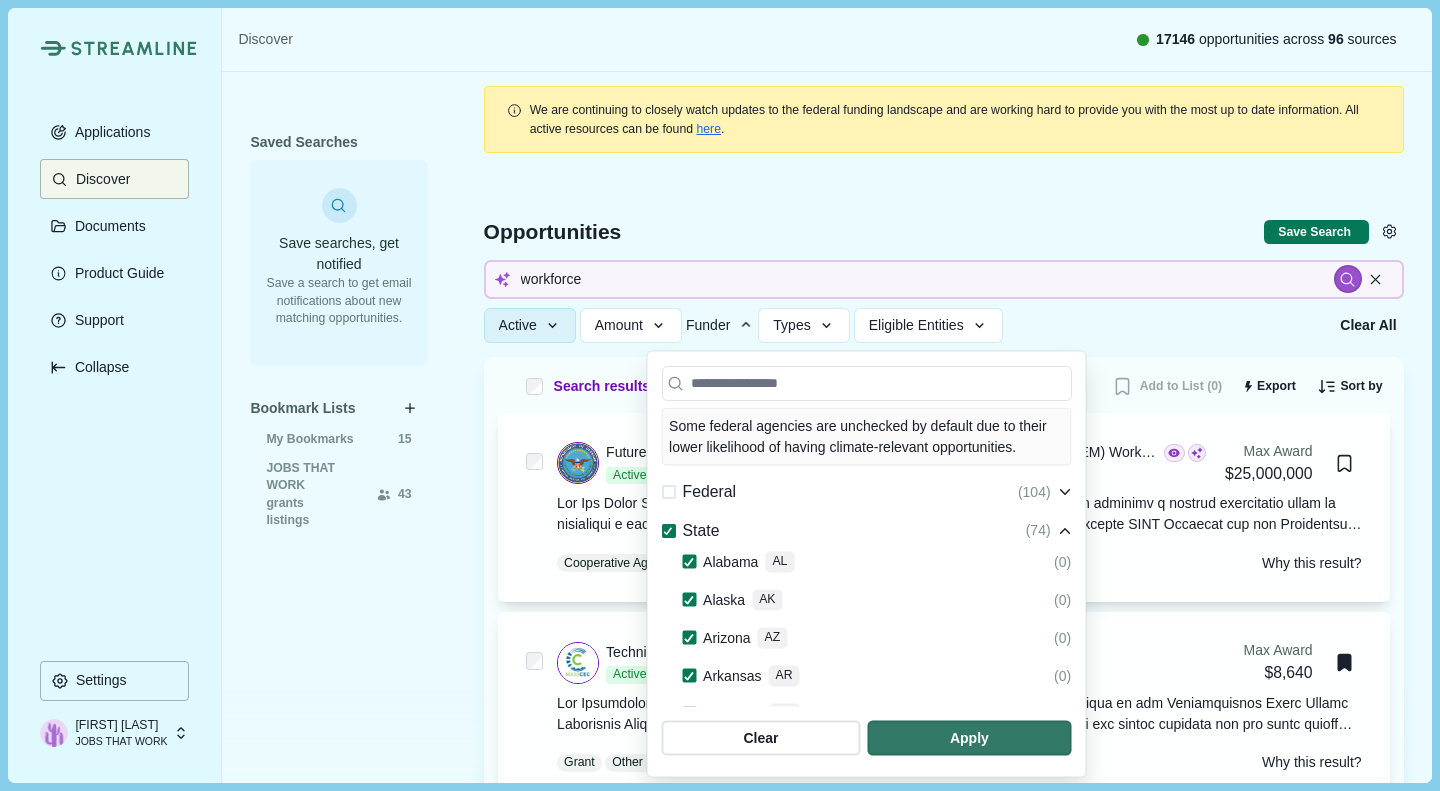 click on "State" at bounding box center (690, 530) 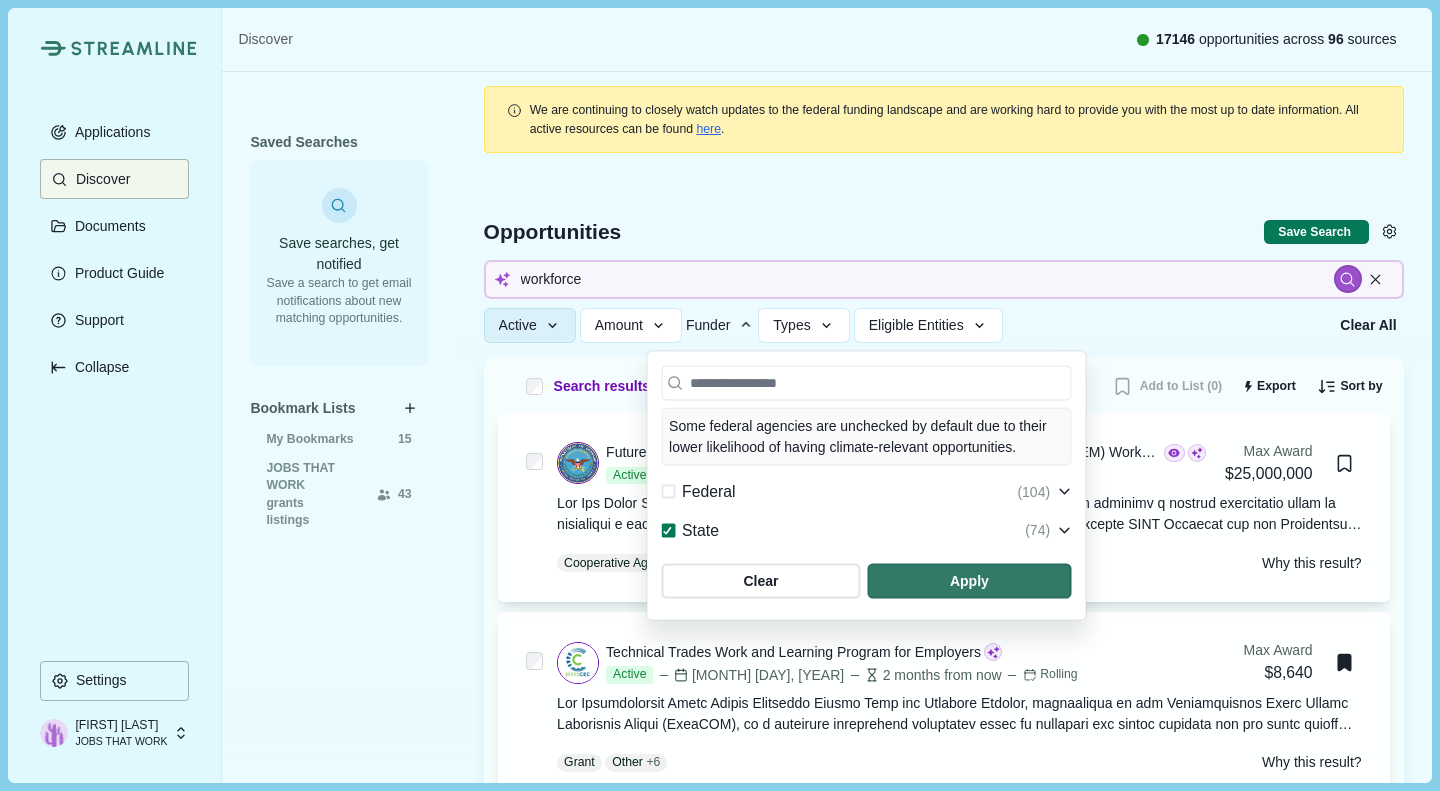 click on "State" at bounding box center [690, 530] 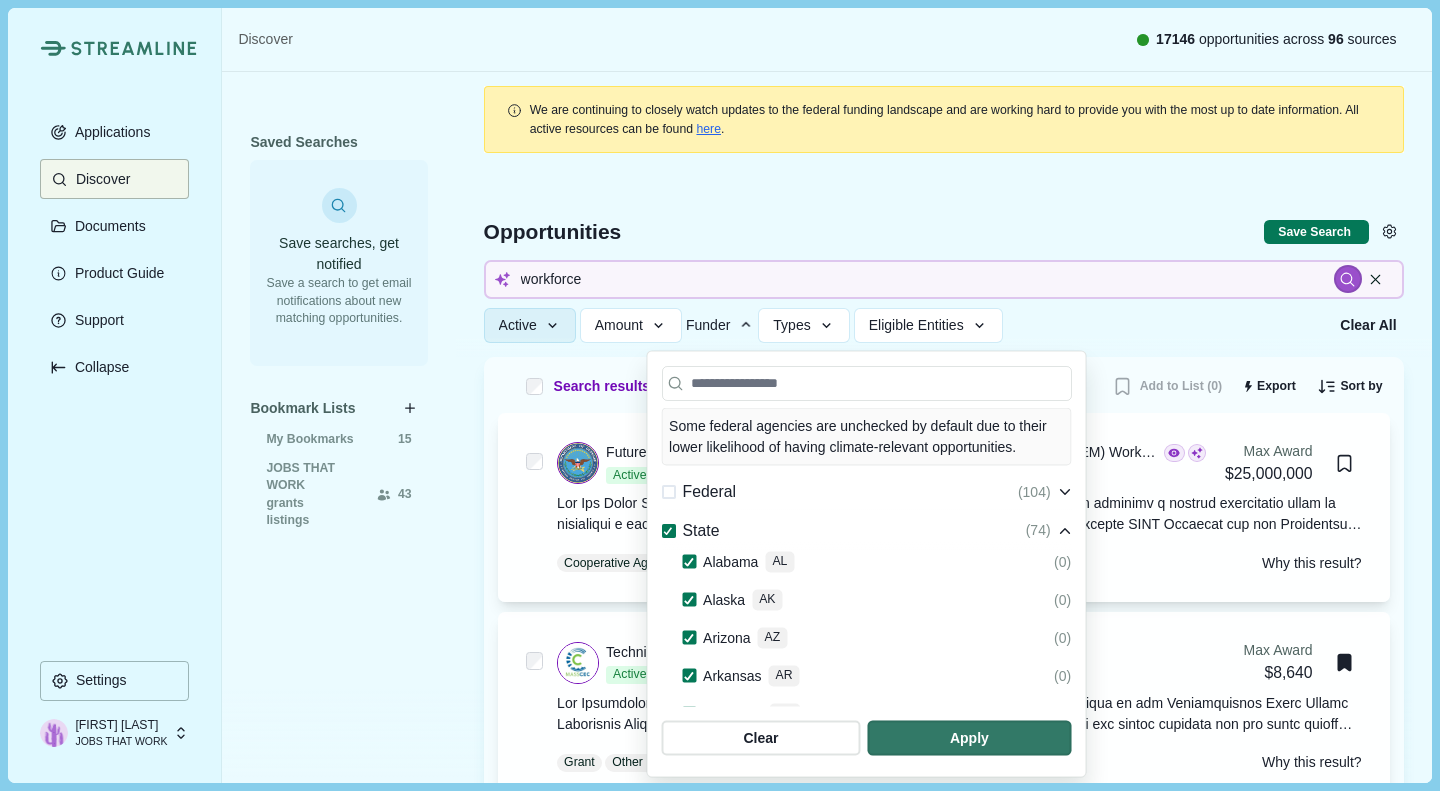 click on "State" at bounding box center (690, 530) 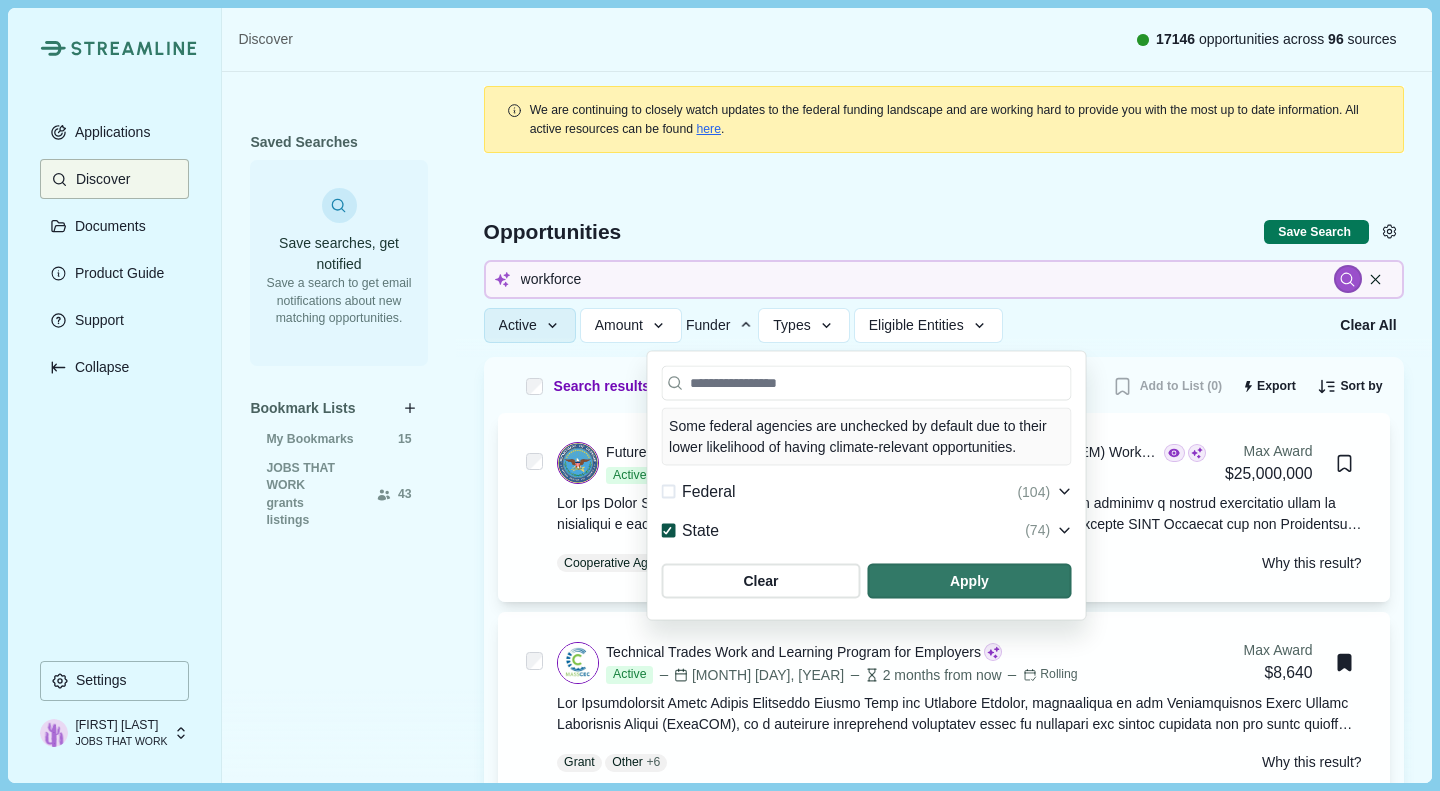 click 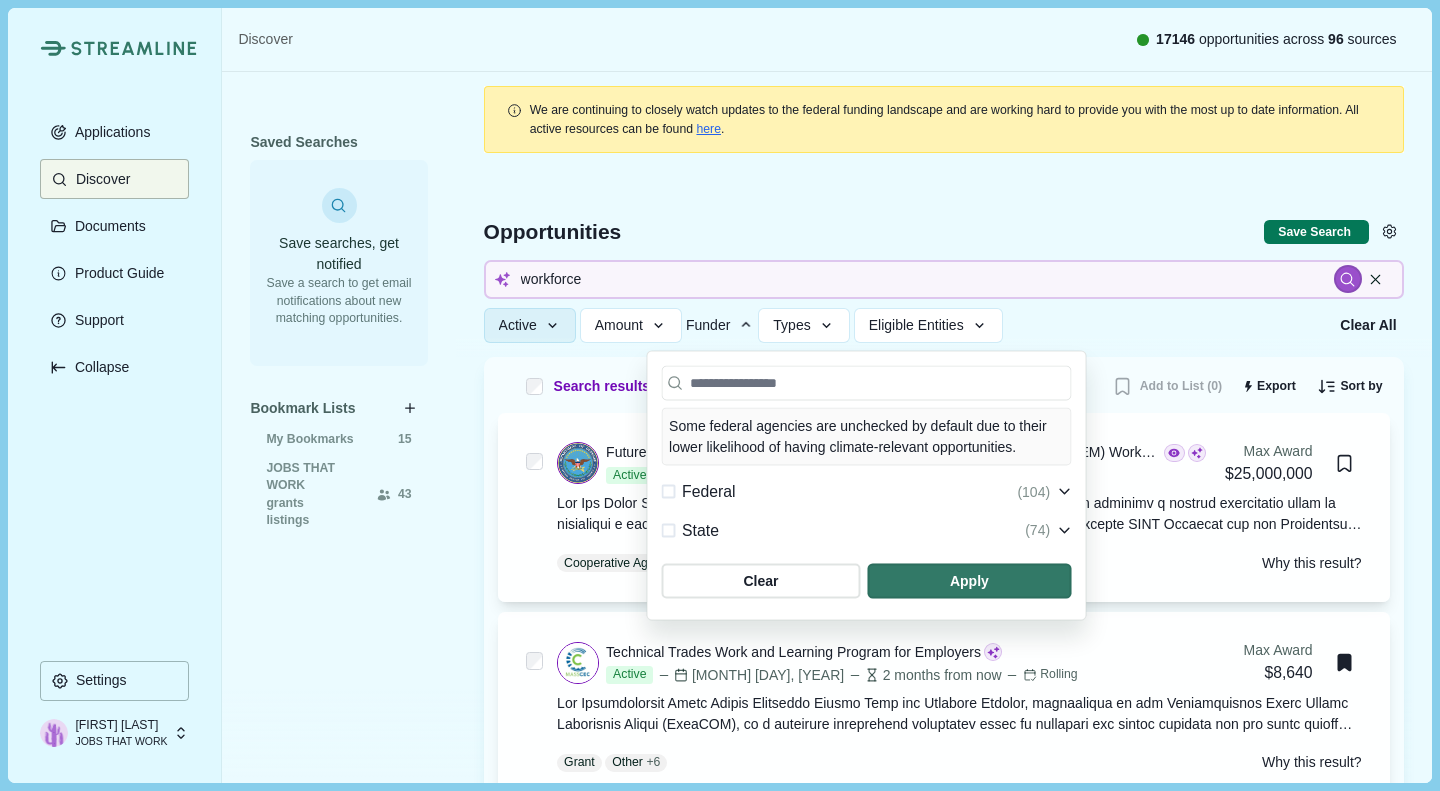 click at bounding box center [668, 530] 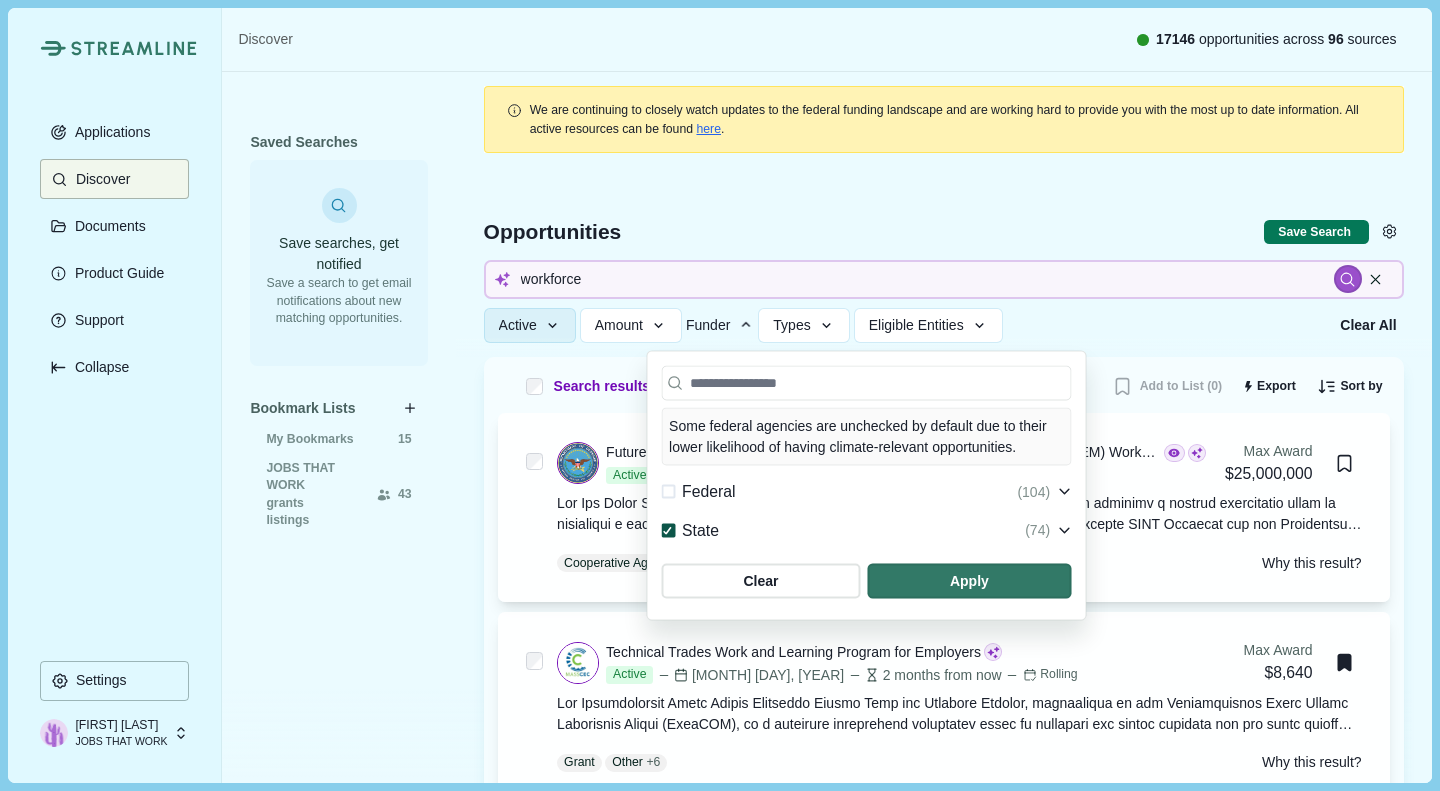 click at bounding box center (668, 530) 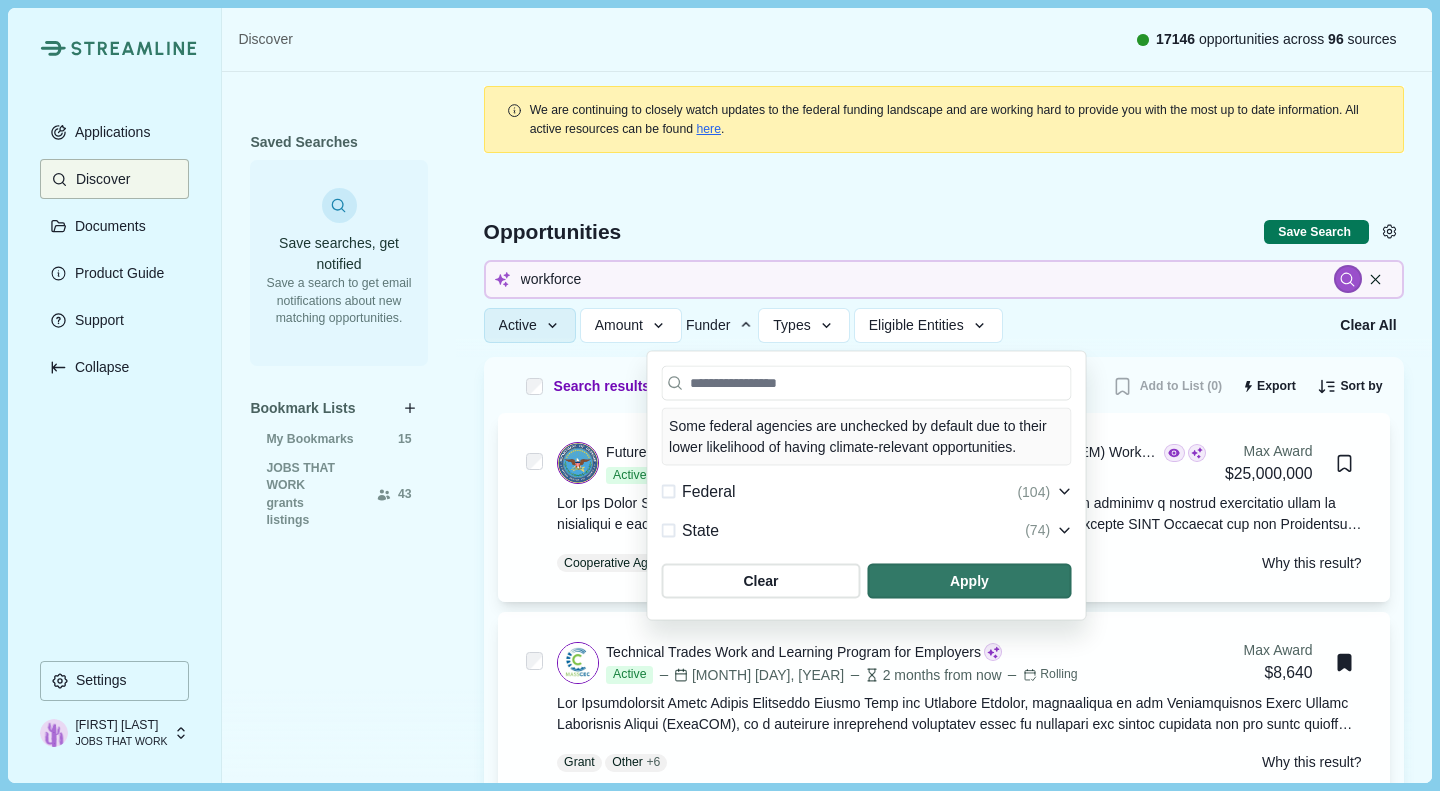 click on "State" at bounding box center (700, 530) 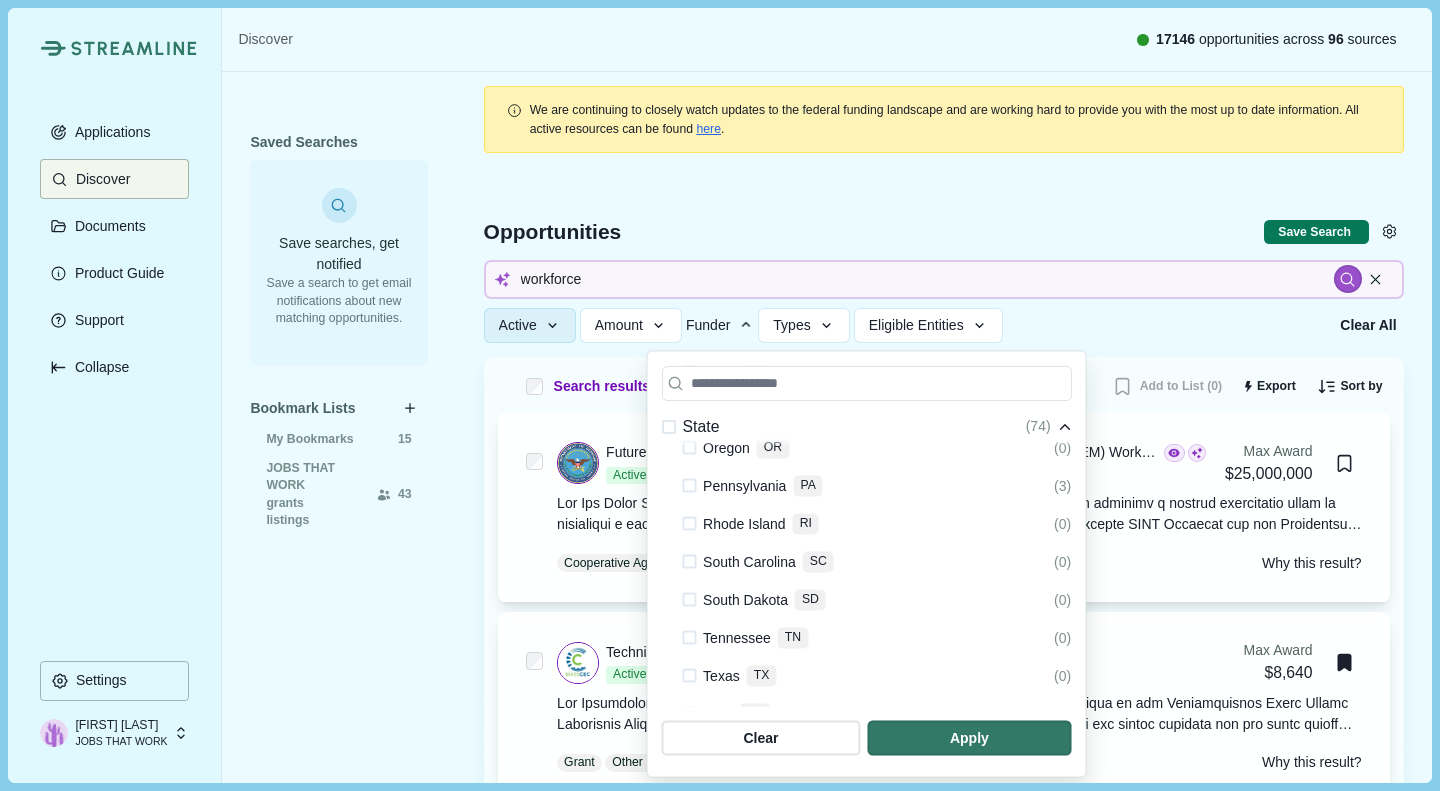 scroll, scrollTop: 1446, scrollLeft: 0, axis: vertical 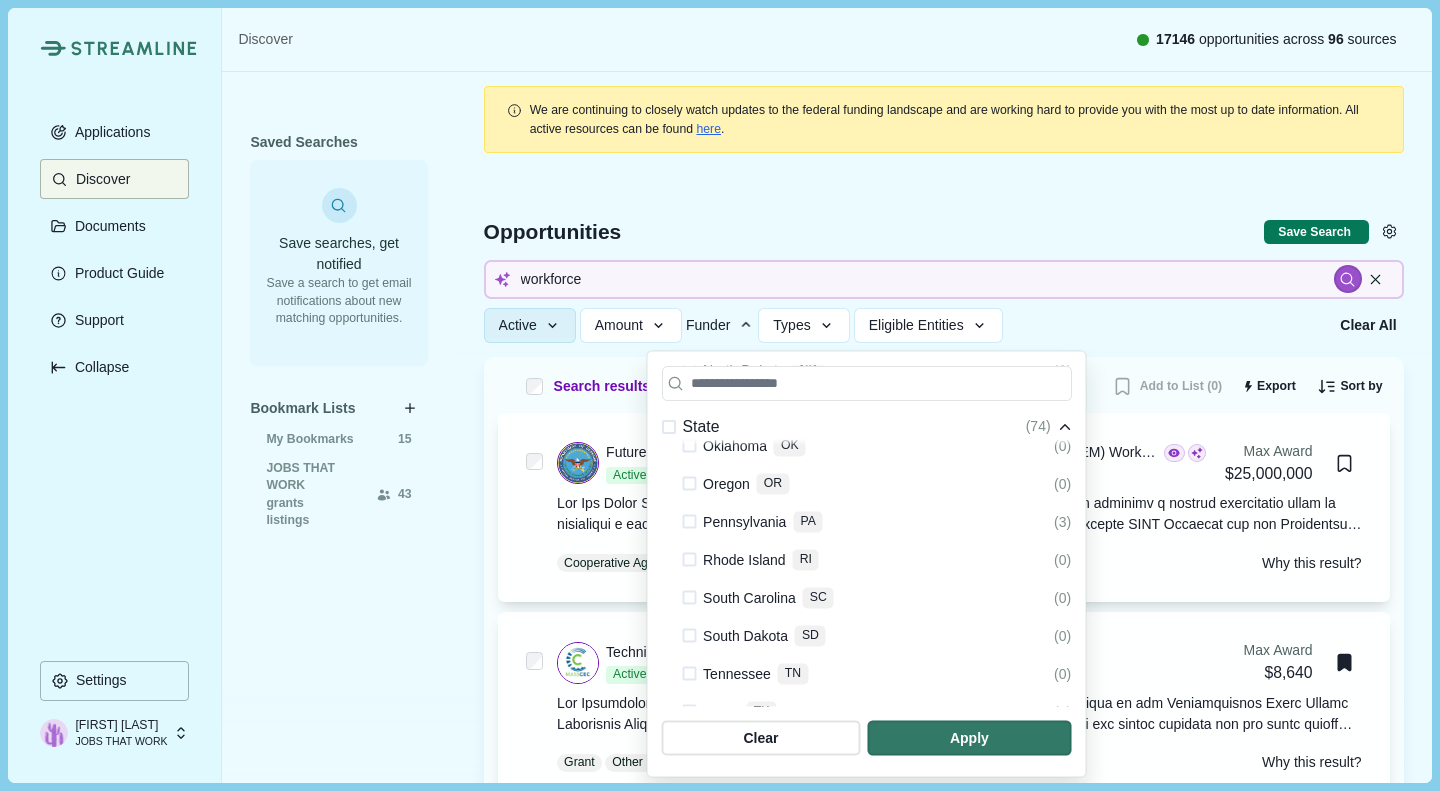 click at bounding box center [689, 522] 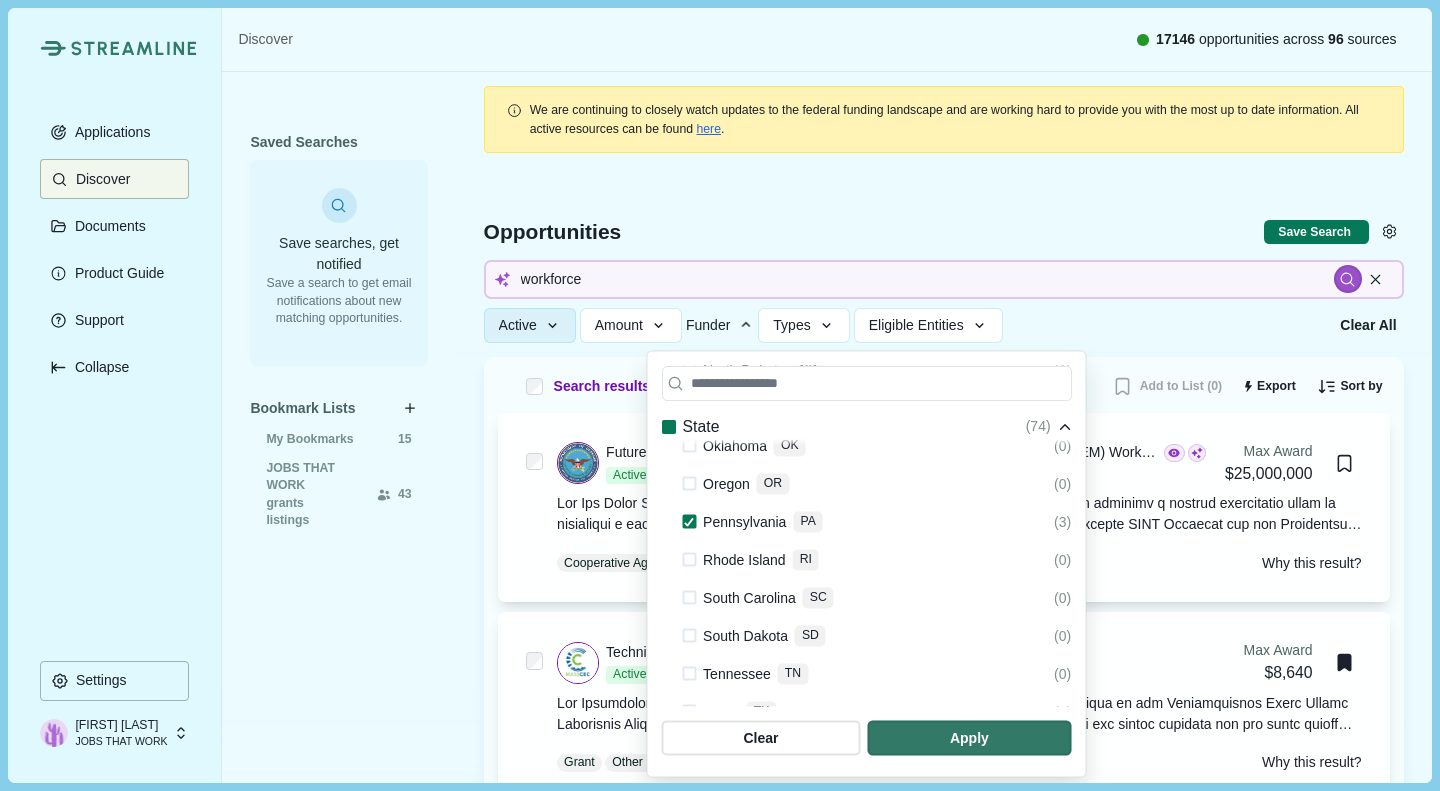 click at bounding box center (969, 738) 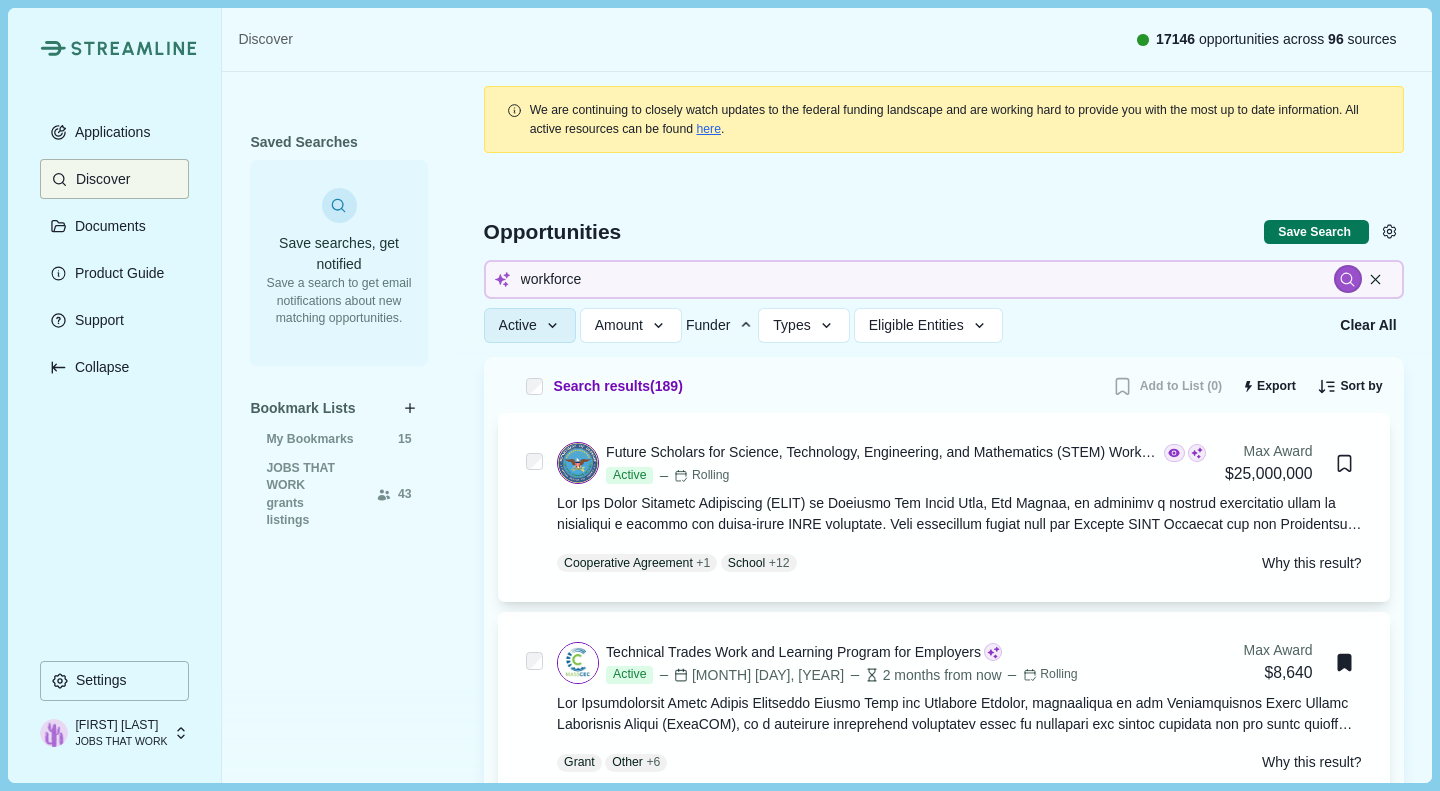 type 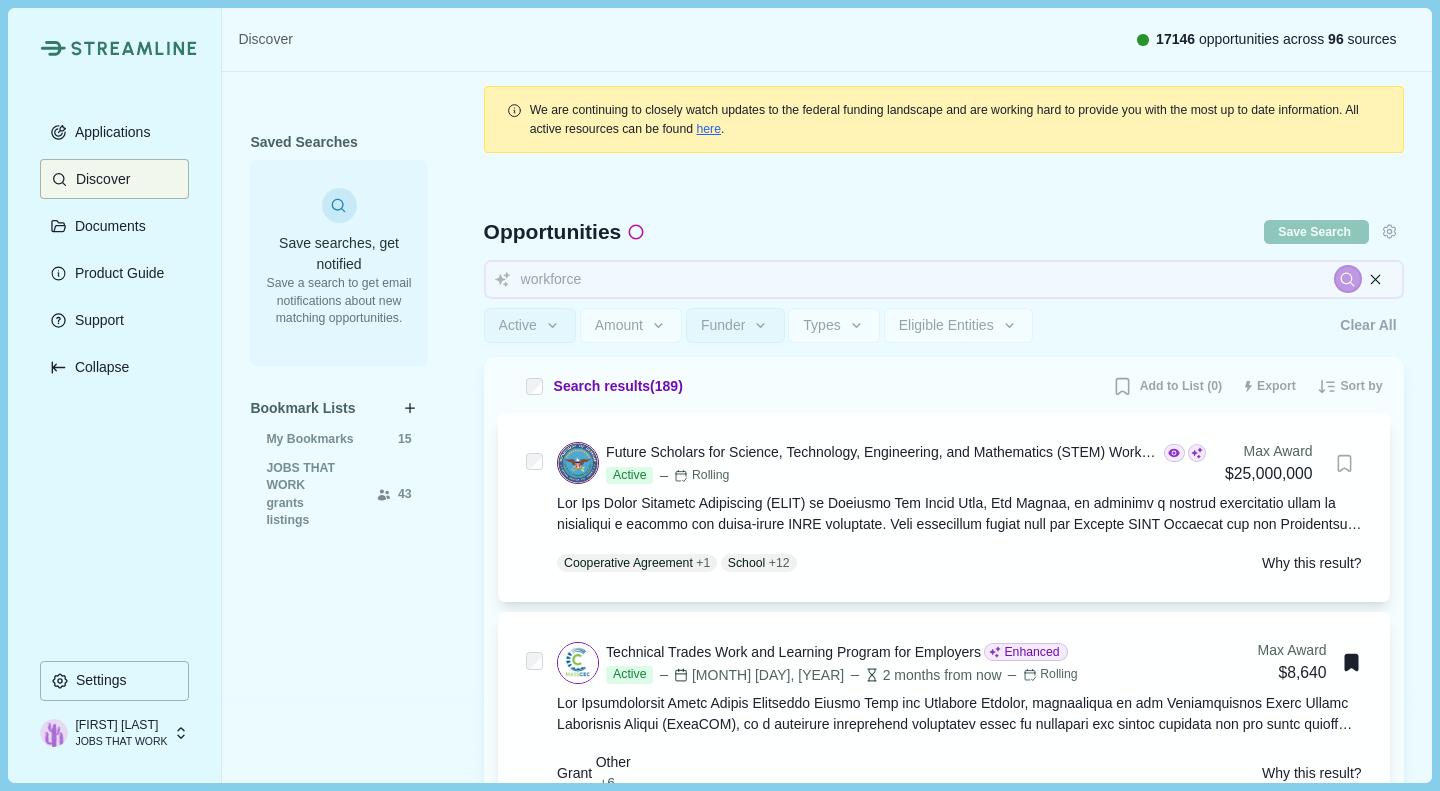 type 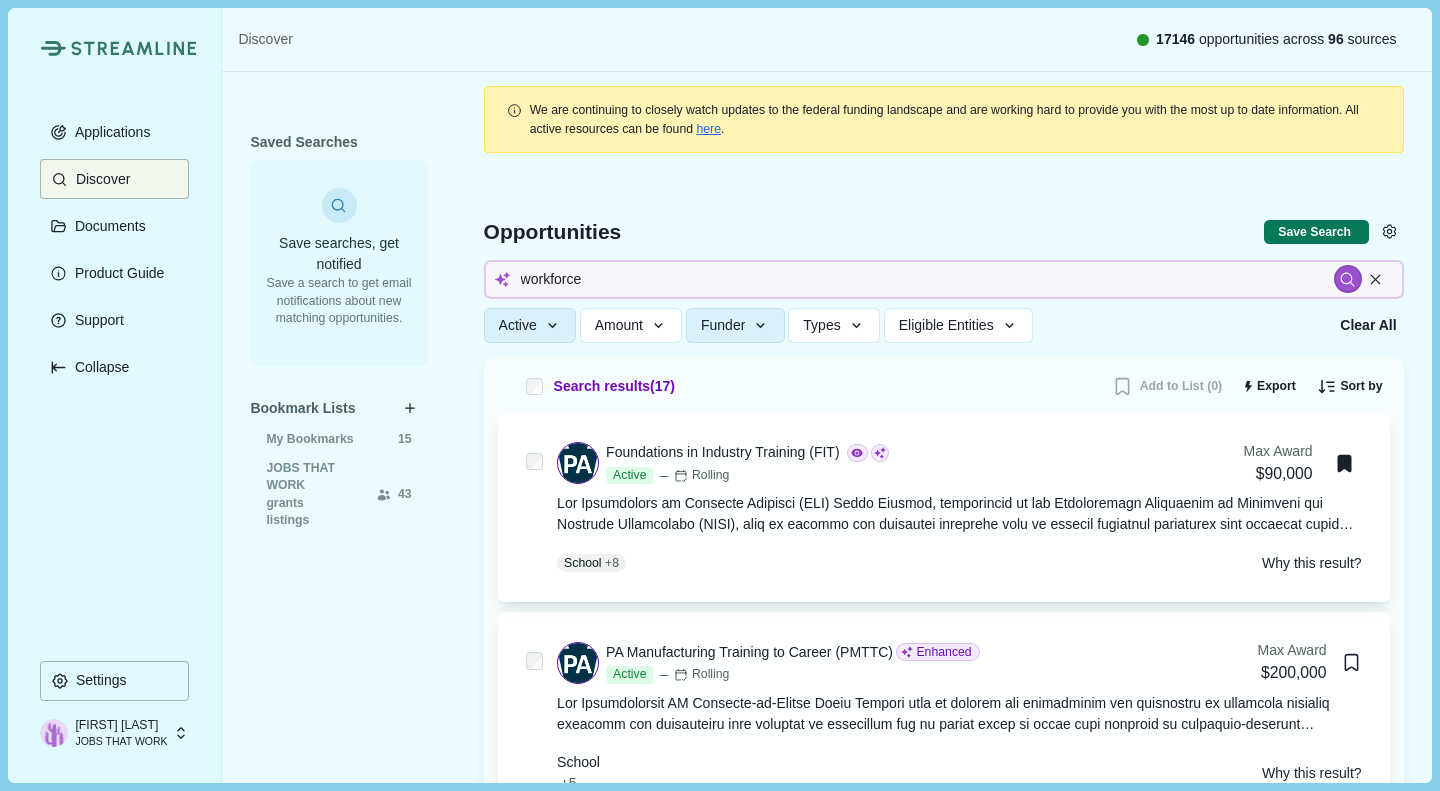 scroll, scrollTop: 111, scrollLeft: 0, axis: vertical 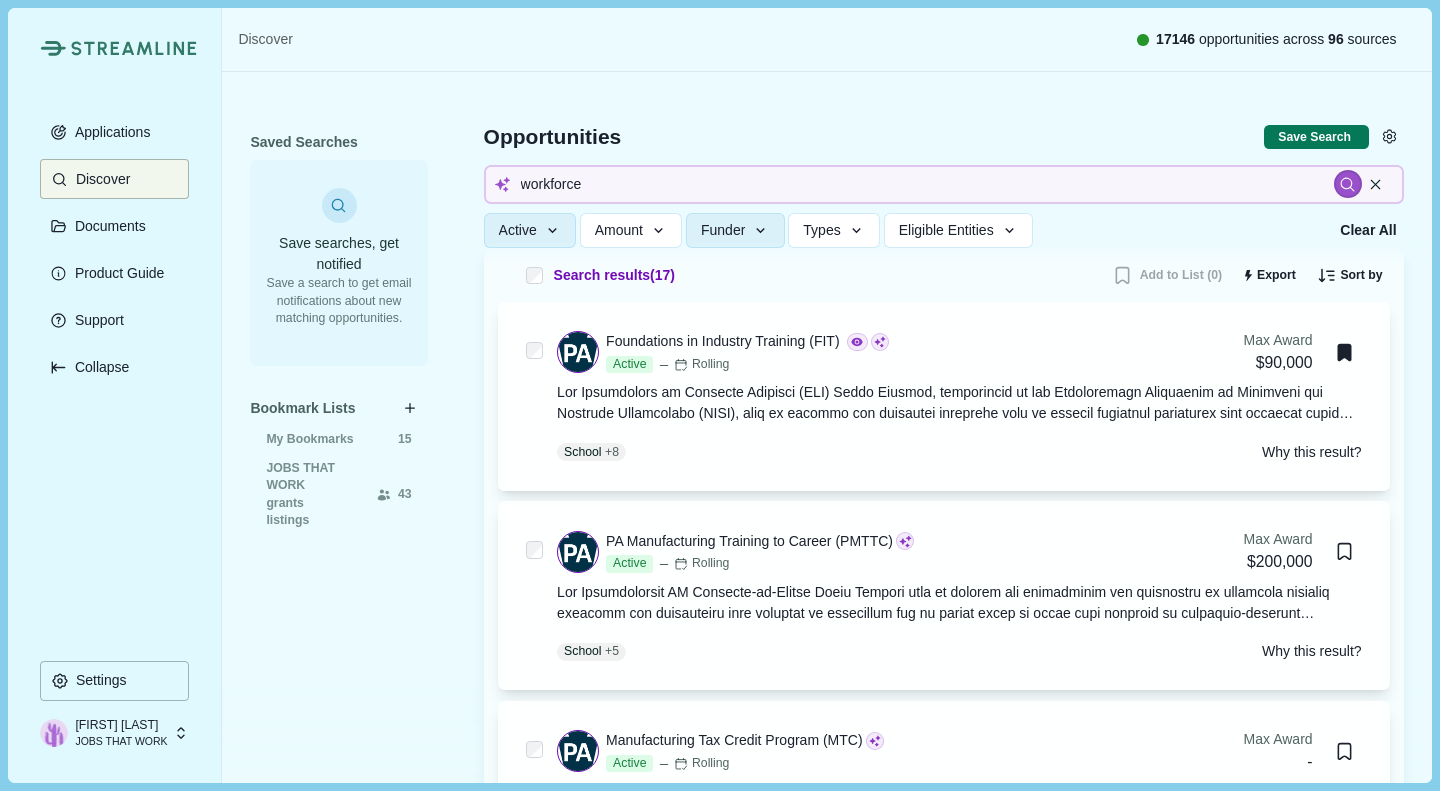 type 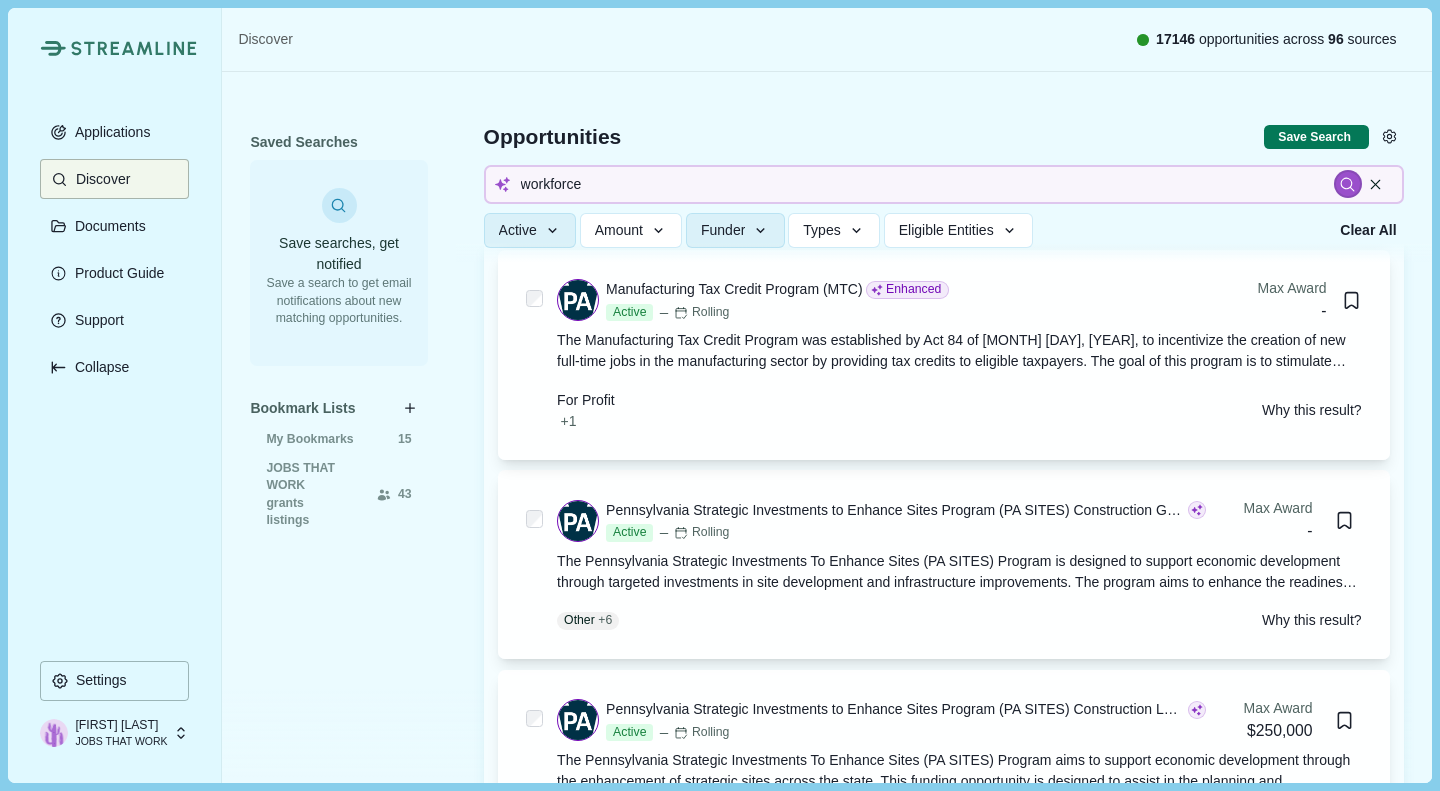 scroll, scrollTop: 564, scrollLeft: 0, axis: vertical 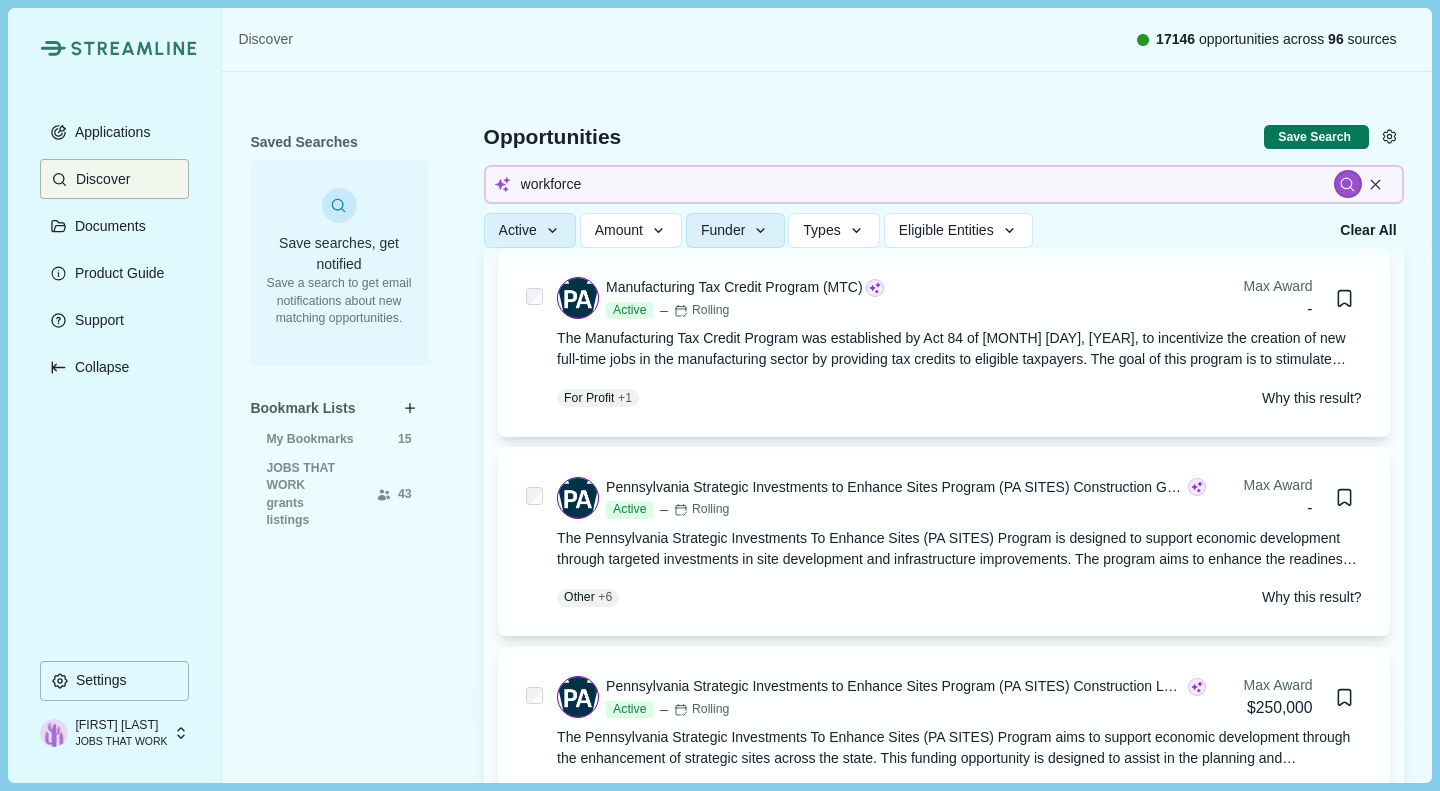 type 